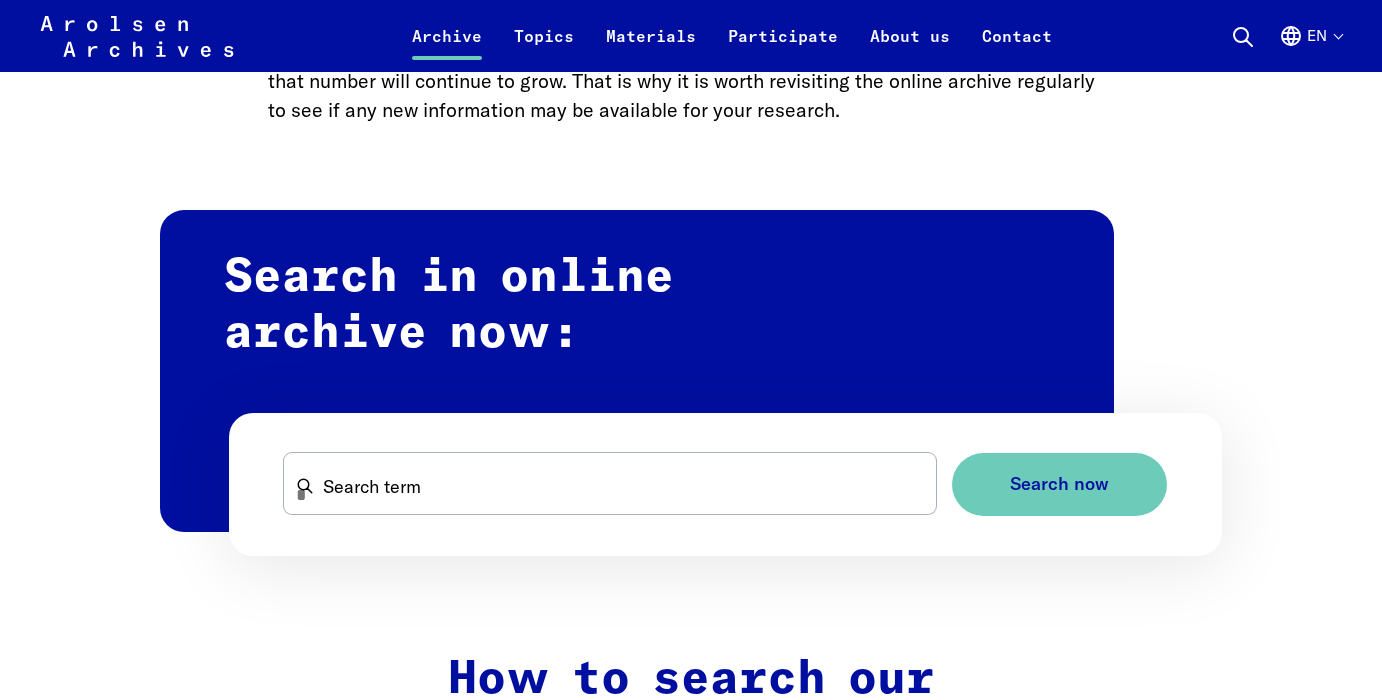 scroll, scrollTop: 1072, scrollLeft: 0, axis: vertical 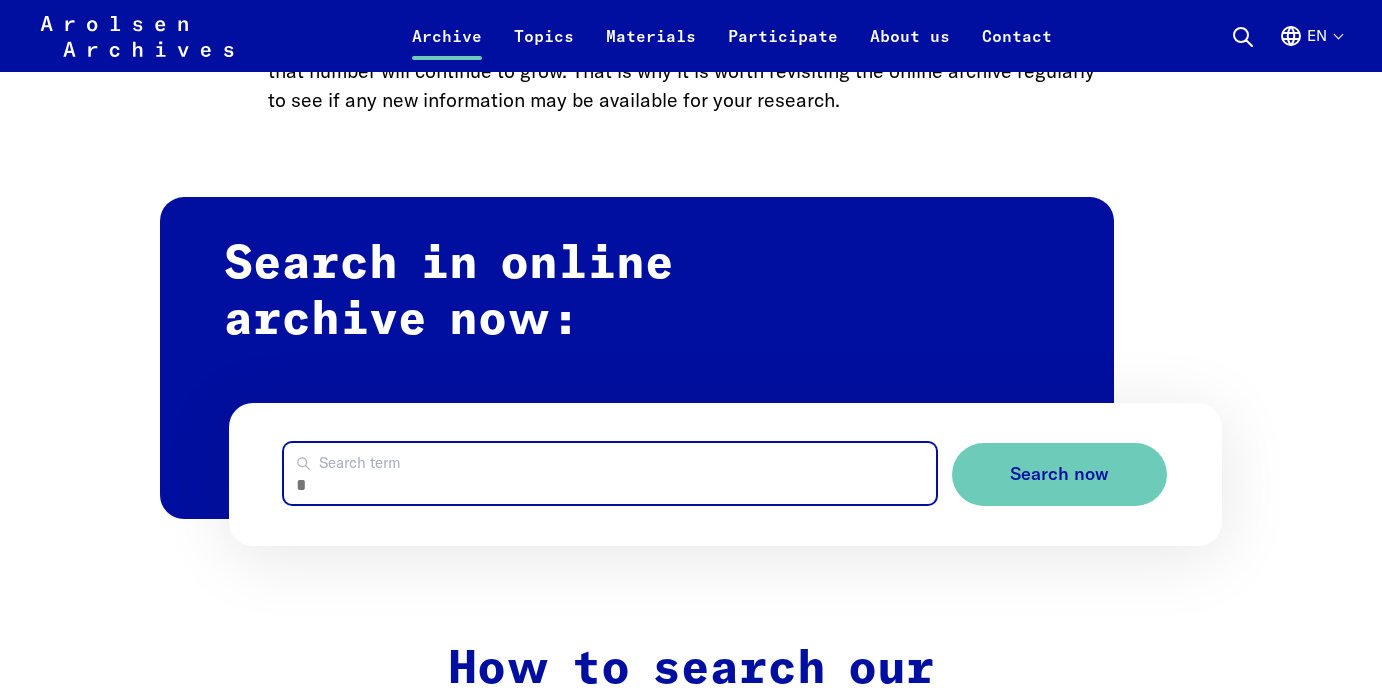 click on "Search term" at bounding box center (609, 473) 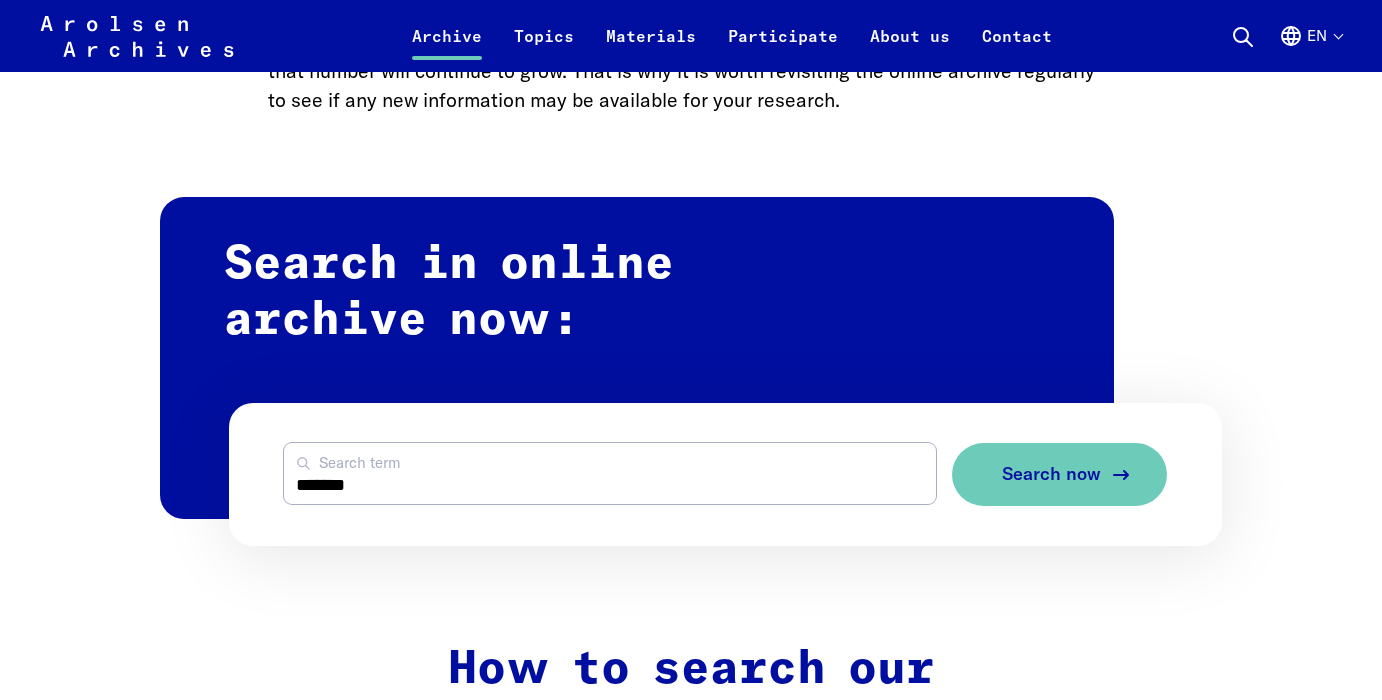 click on "Search now" at bounding box center (1051, 474) 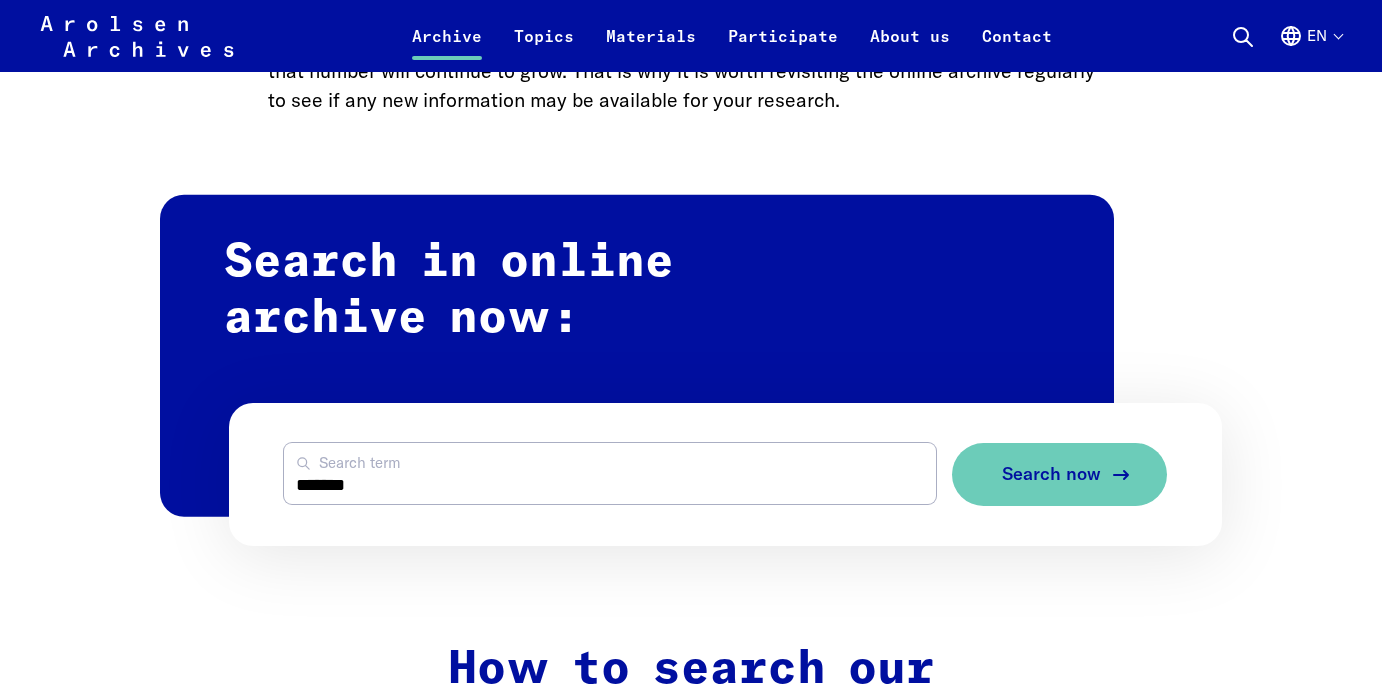 scroll, scrollTop: 1152, scrollLeft: 0, axis: vertical 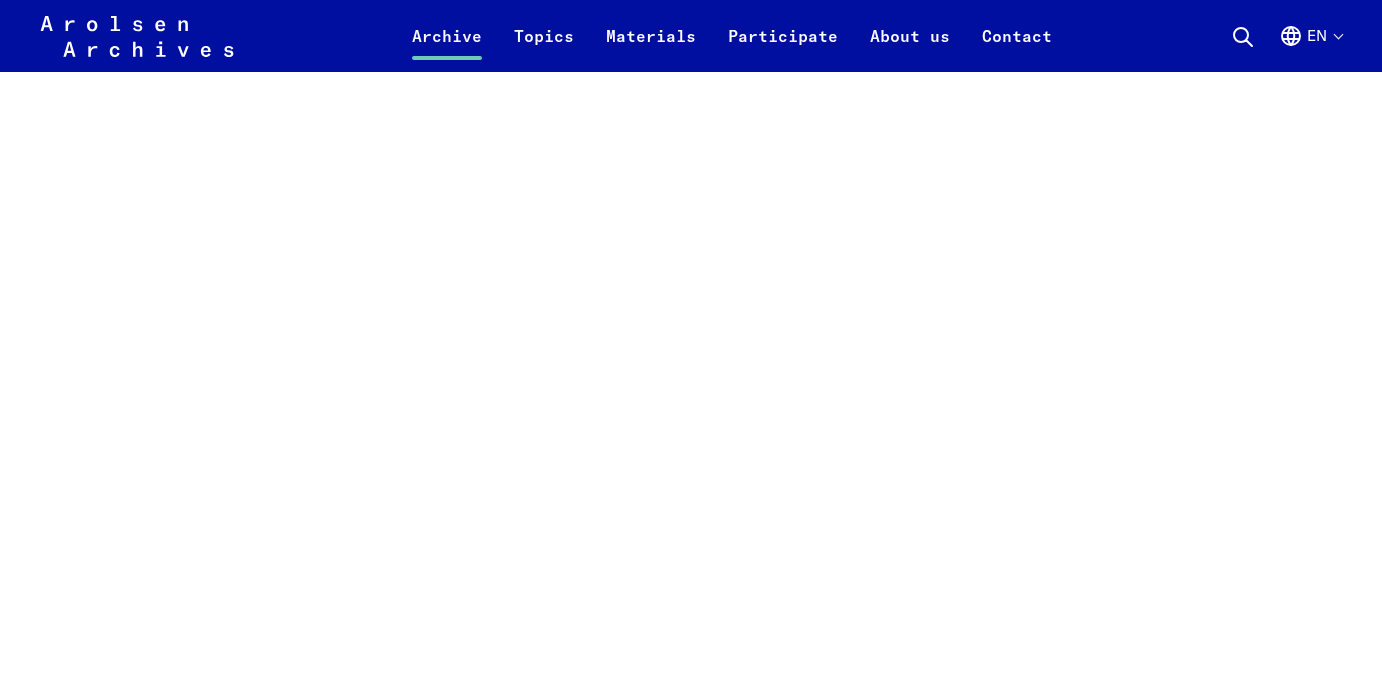 click on "Home Archive Online Search     Search the online archive   The most comprehensive archives on the victims of Nazi [MEDICAL_DATA] should be accessible to as many people as possible. That is why we are putting our collection online.               Whether you are searching for information out of personal interest, for academic or journalistic purposes, or in the context of an educational project, our online archive is open to everyone – anytime. As well as digitizing our own materials, we also work with other archives to digitize many documents from external sources. These are duly marked and fully accessible through our search function. Our digital holdings now include more than 40 million documents – and that number will continue to grow. That is why it is worth revisiting the online archive regularly to see if any new information may be available for your research.       Search in online archive now:       *******    Search term       Search now             How to search our online archive" at bounding box center [691, 753] 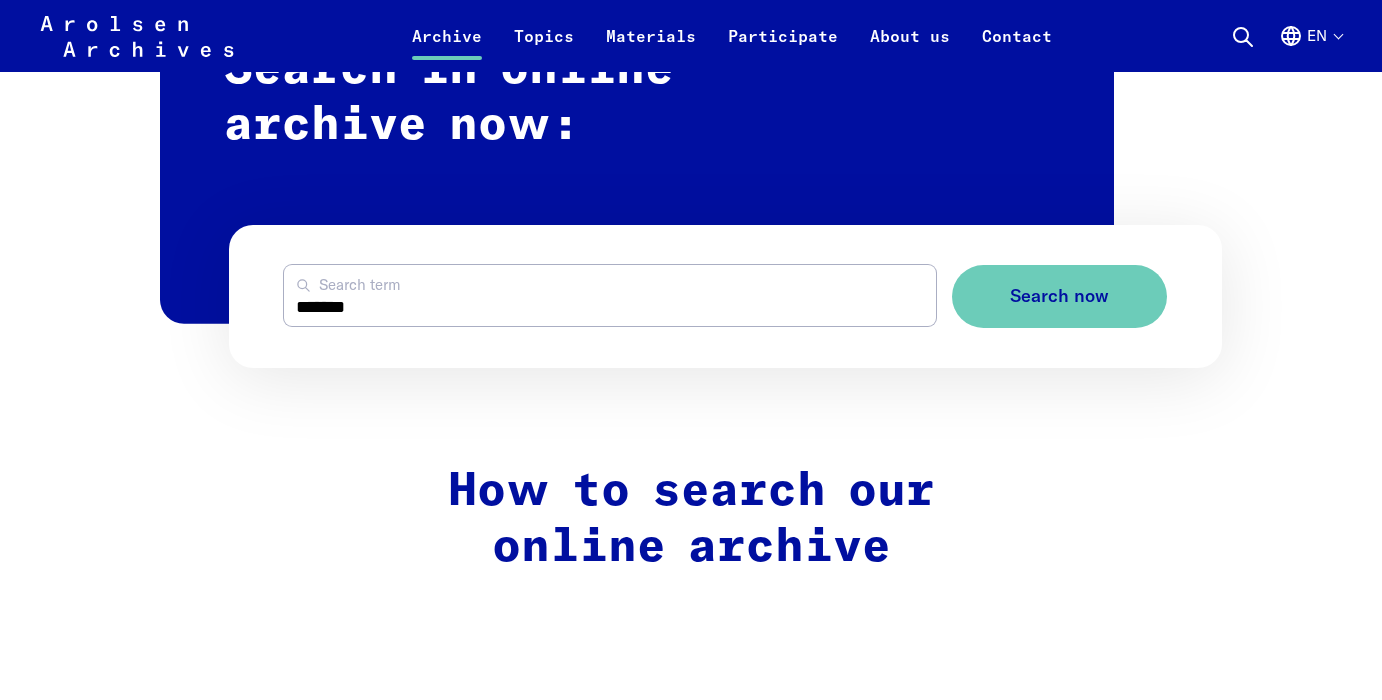 scroll, scrollTop: 1261, scrollLeft: 0, axis: vertical 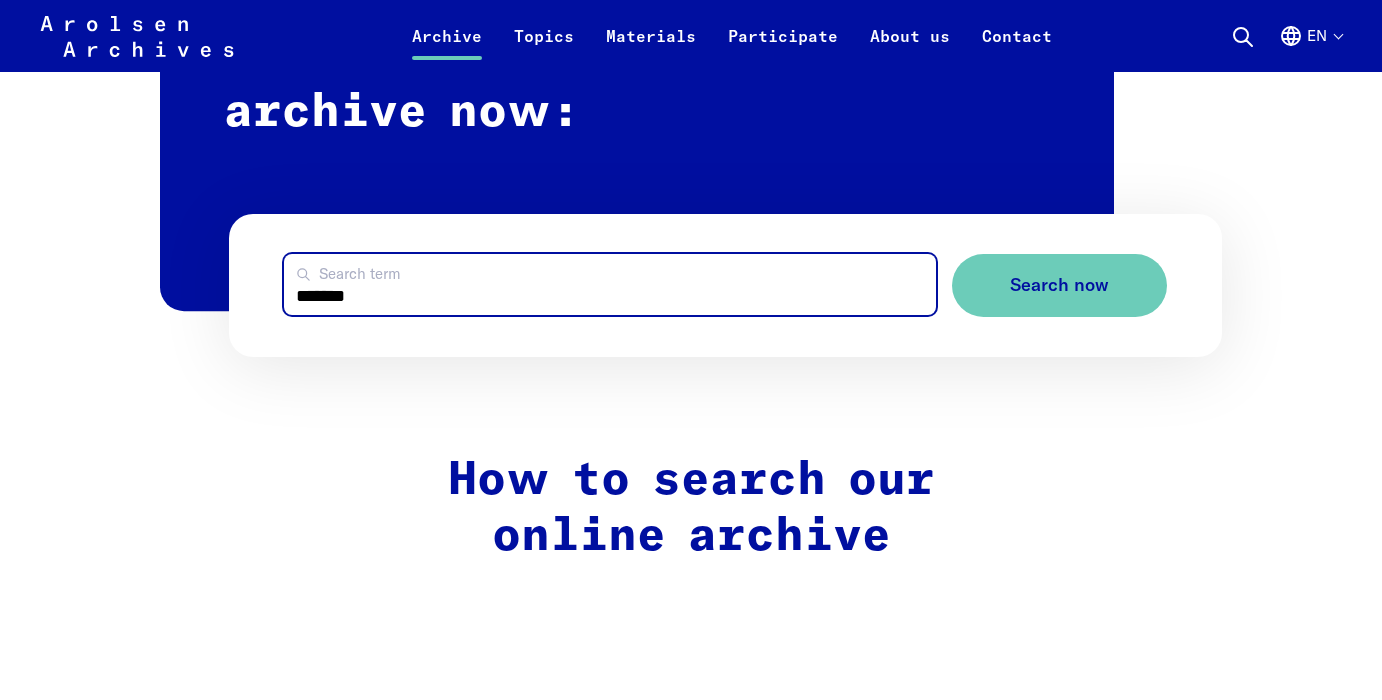 click on "*******" at bounding box center [609, 284] 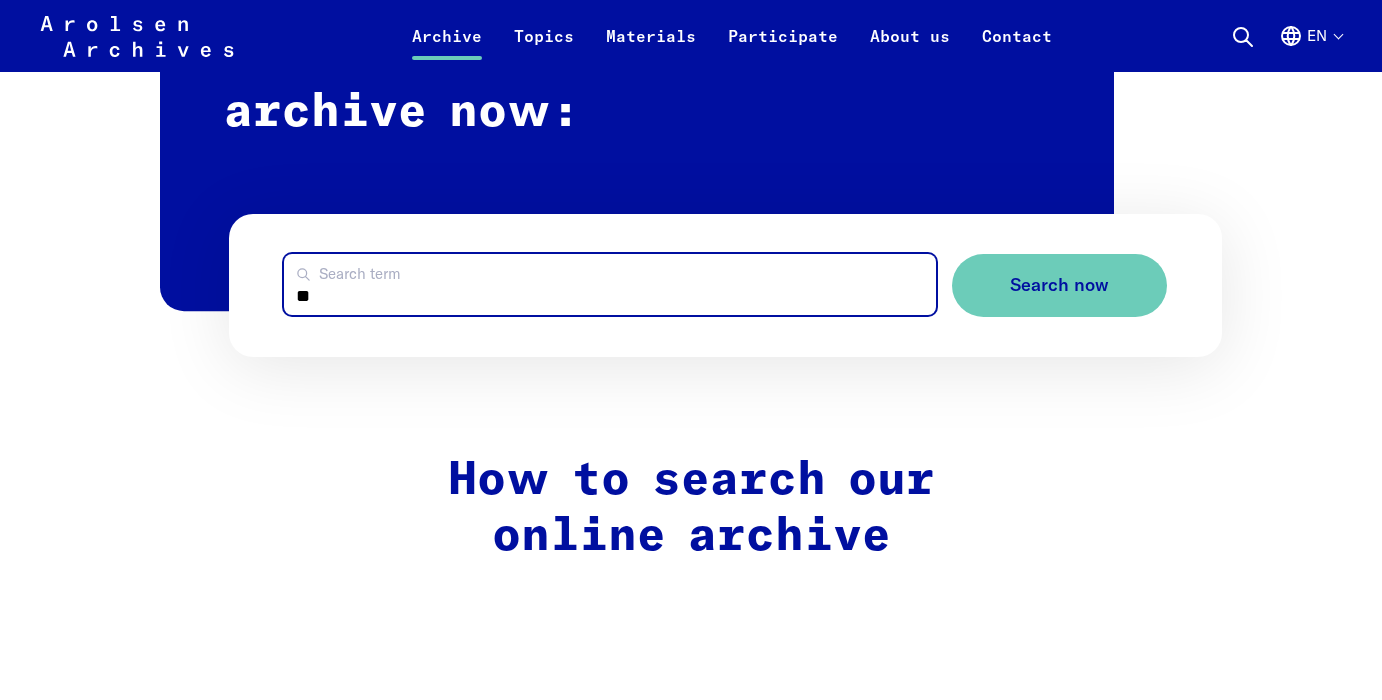type on "*" 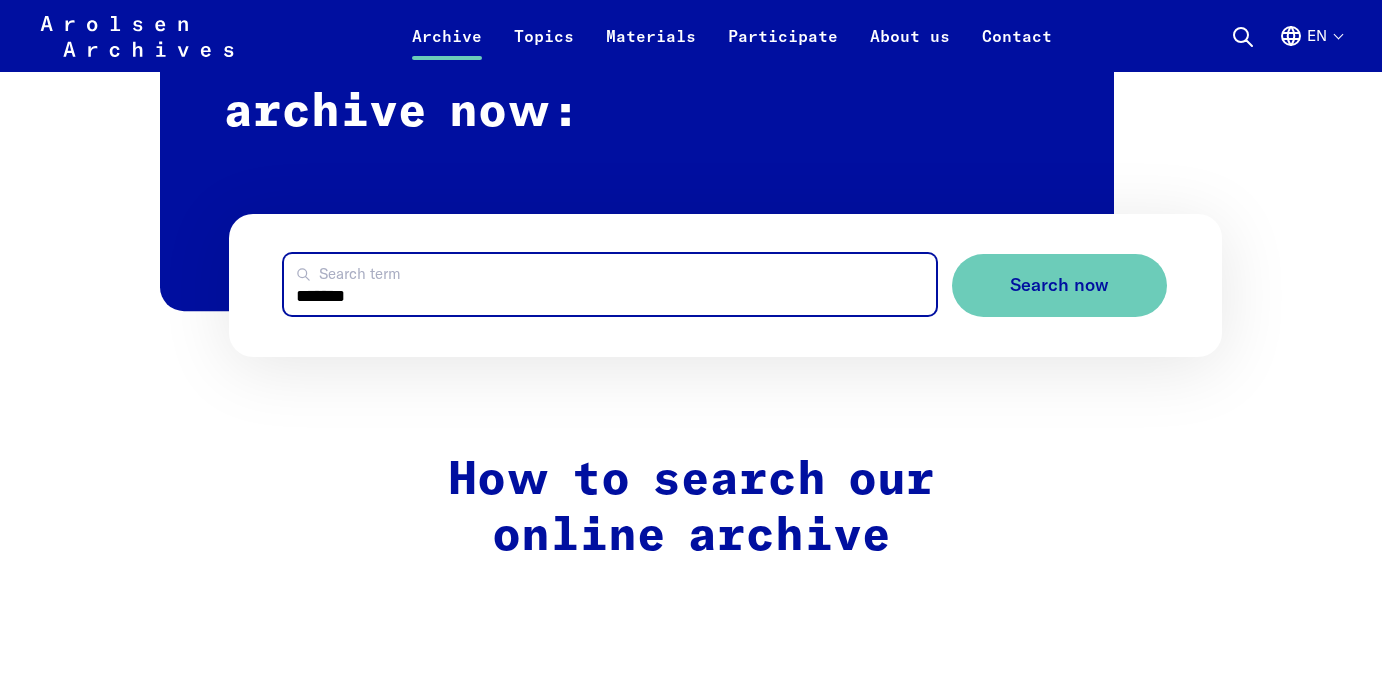 type on "*******" 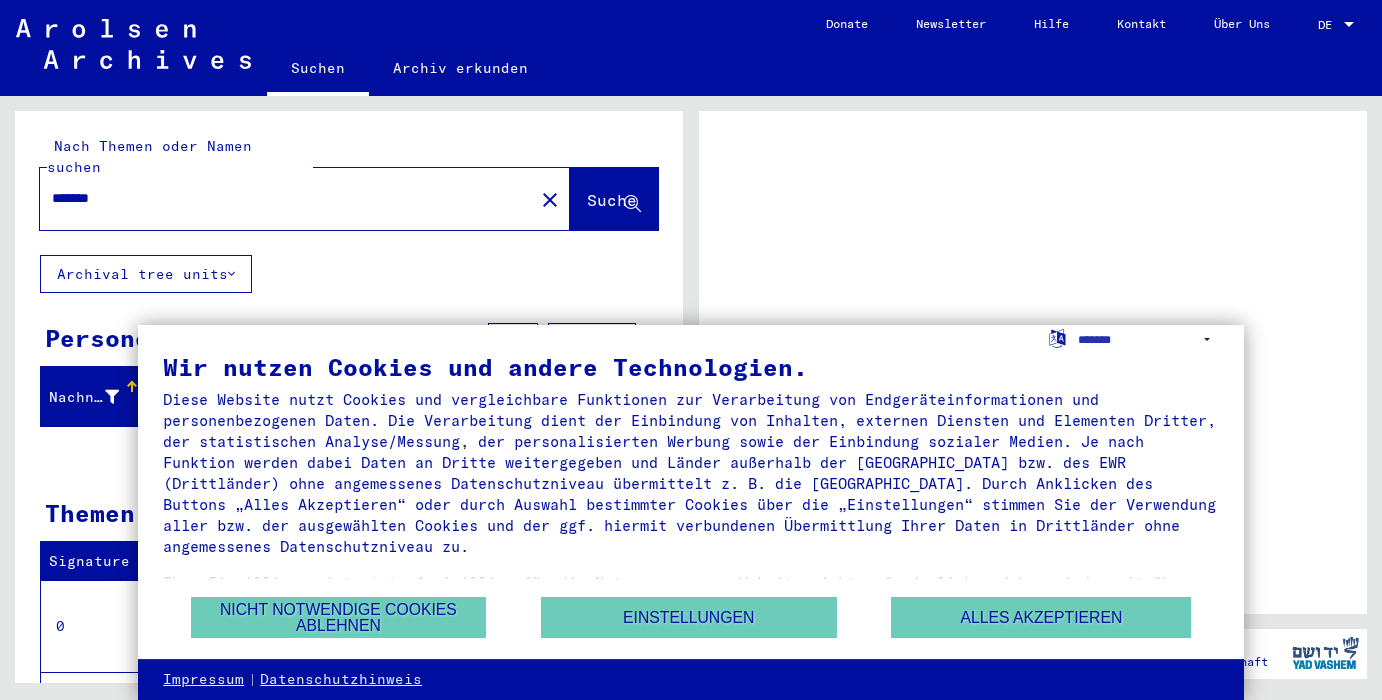 scroll, scrollTop: 0, scrollLeft: 0, axis: both 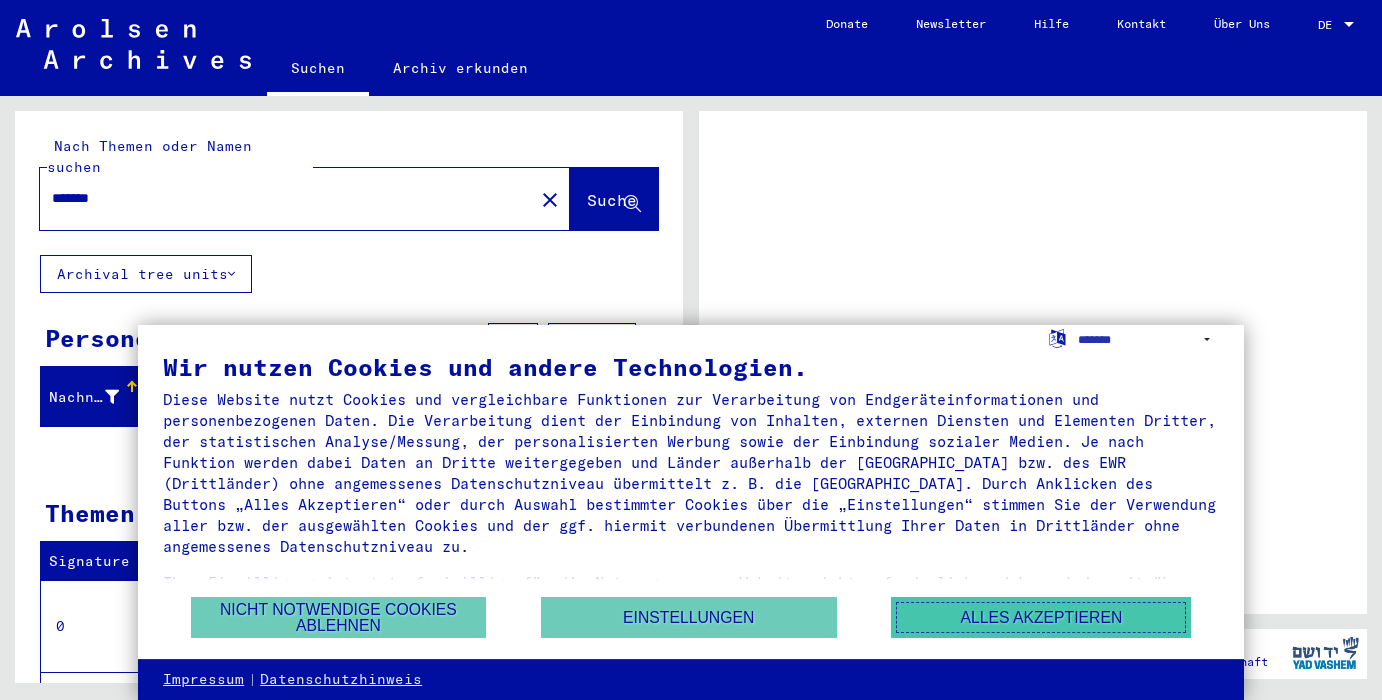 click on "Alles akzeptieren" at bounding box center [1041, 617] 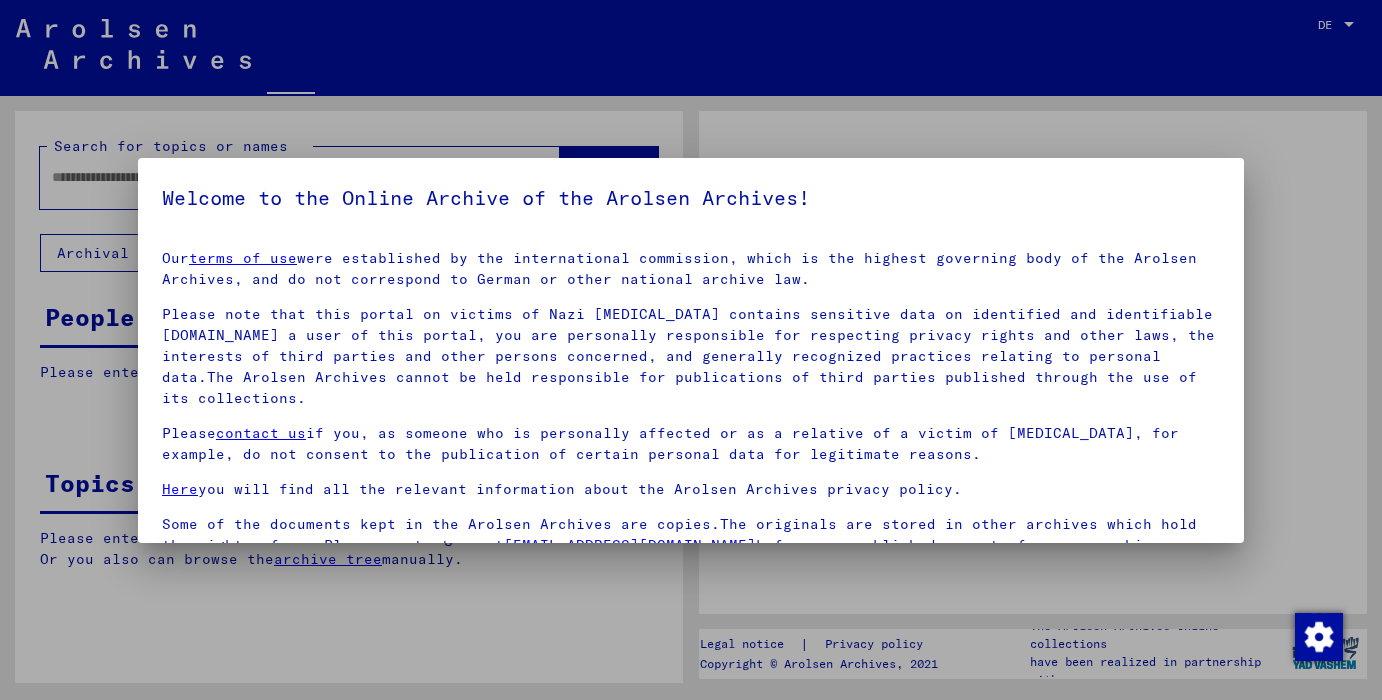 type on "*******" 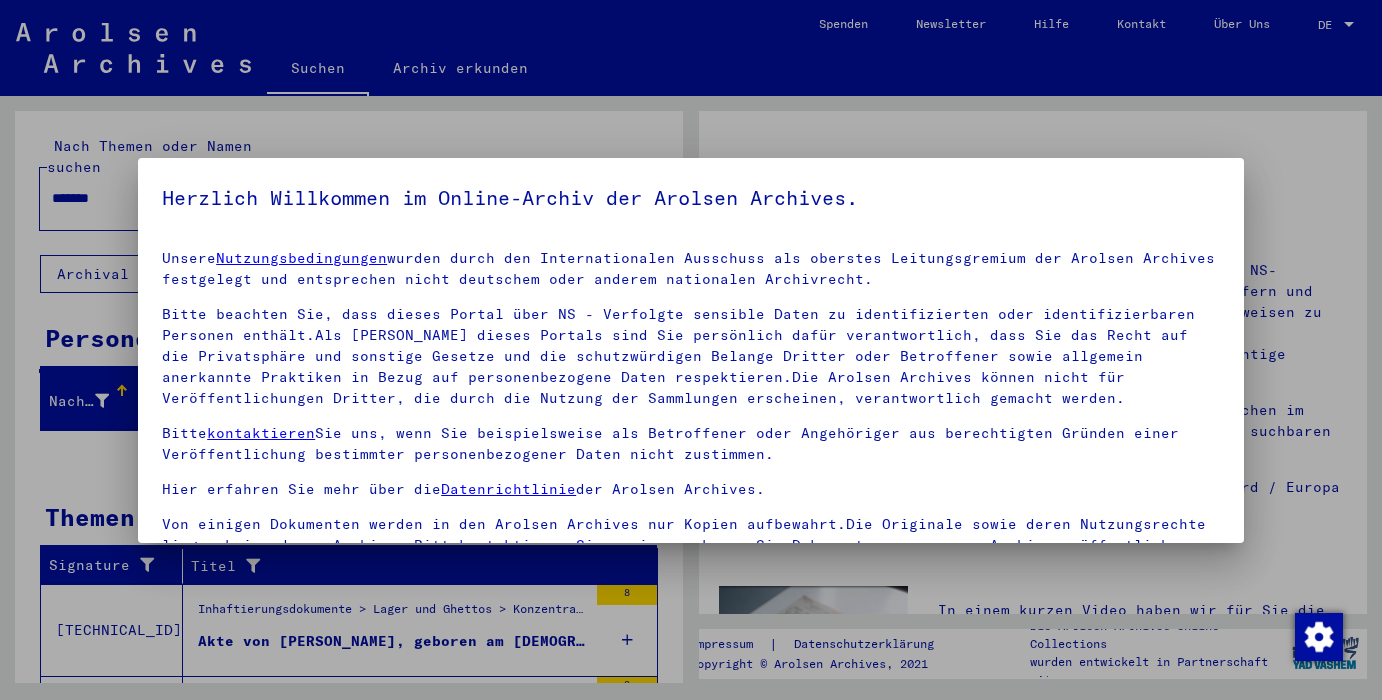 scroll, scrollTop: 25, scrollLeft: 0, axis: vertical 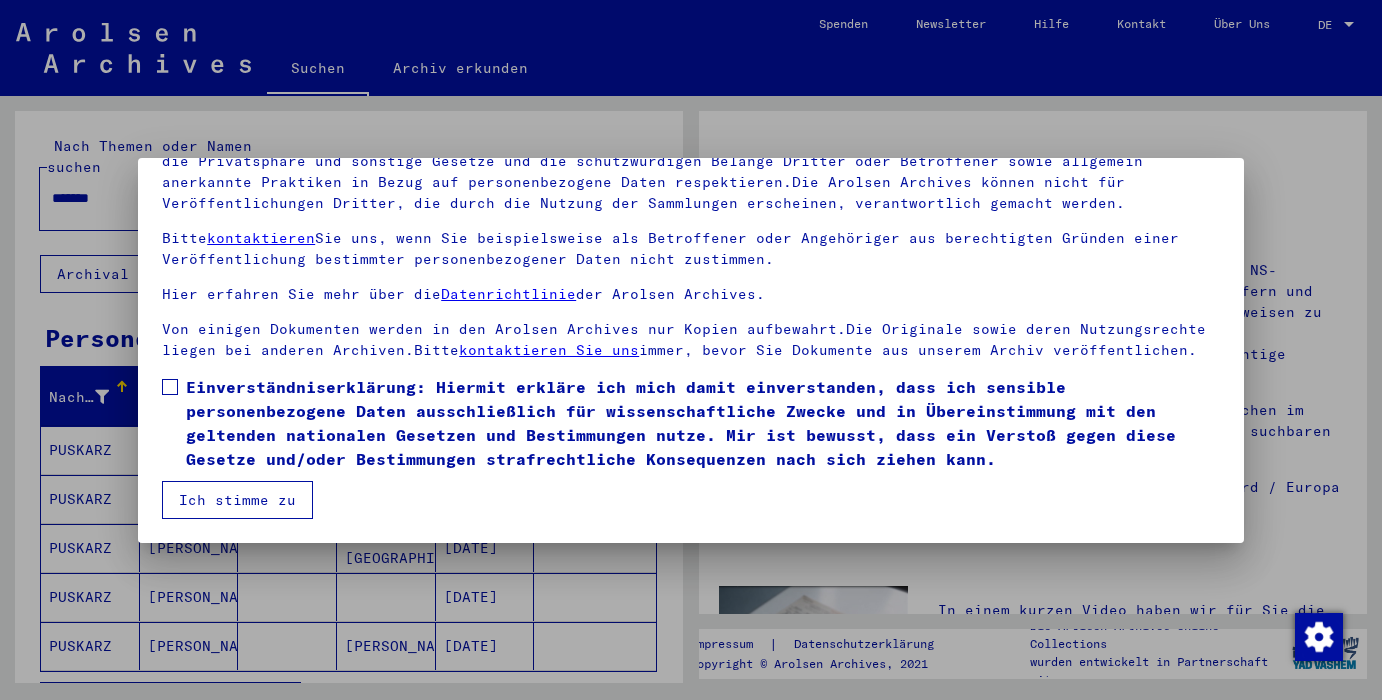 click on "Einverständniserklärung: Hiermit erkläre ich mich damit einverstanden, dass ich sensible personenbezogene Daten ausschließlich für wissenschaftliche Zwecke und in Übereinstimmung mit den geltenden nationalen Gesetzen und Bestimmungen nutze. Mir ist bewusst, dass ein Verstoß gegen diese Gesetze und/oder Bestimmungen strafrechtliche Konsequenzen nach sich ziehen kann." at bounding box center (691, 423) 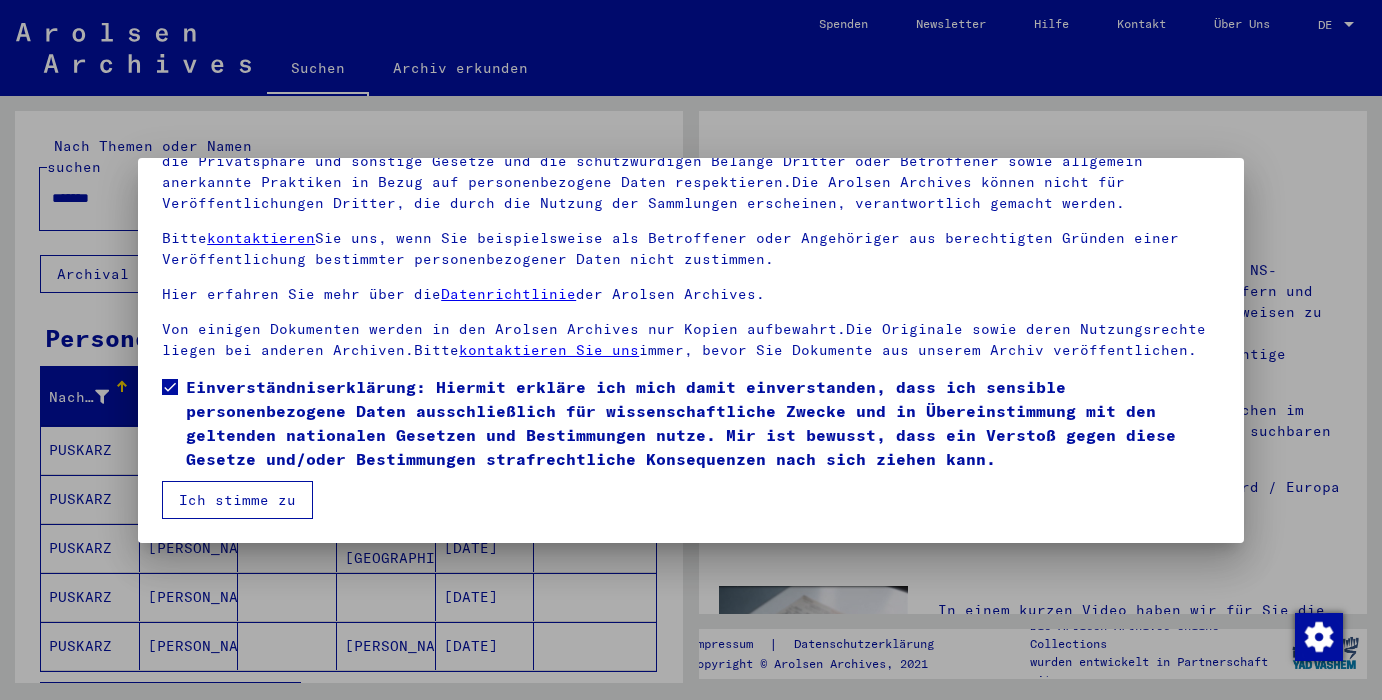 click on "Ich stimme zu" at bounding box center [237, 500] 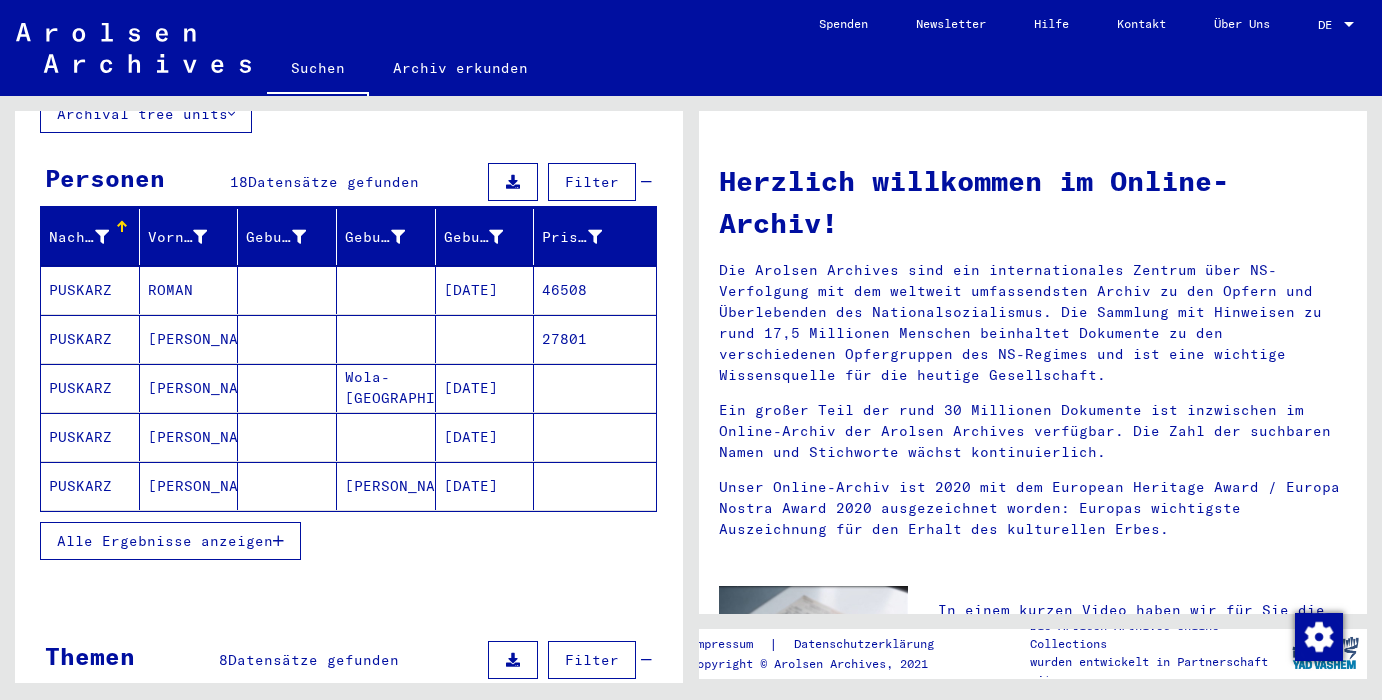 scroll, scrollTop: 162, scrollLeft: 0, axis: vertical 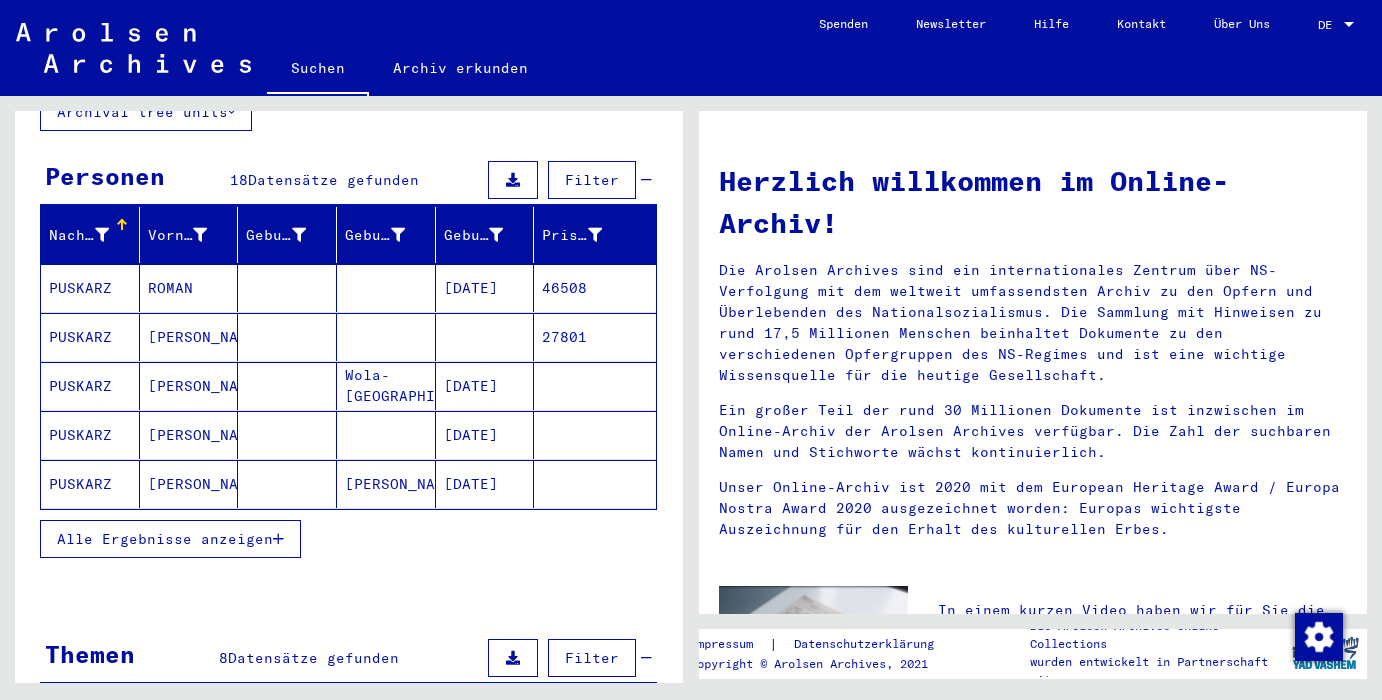 click on "Alle Ergebnisse anzeigen" at bounding box center [165, 539] 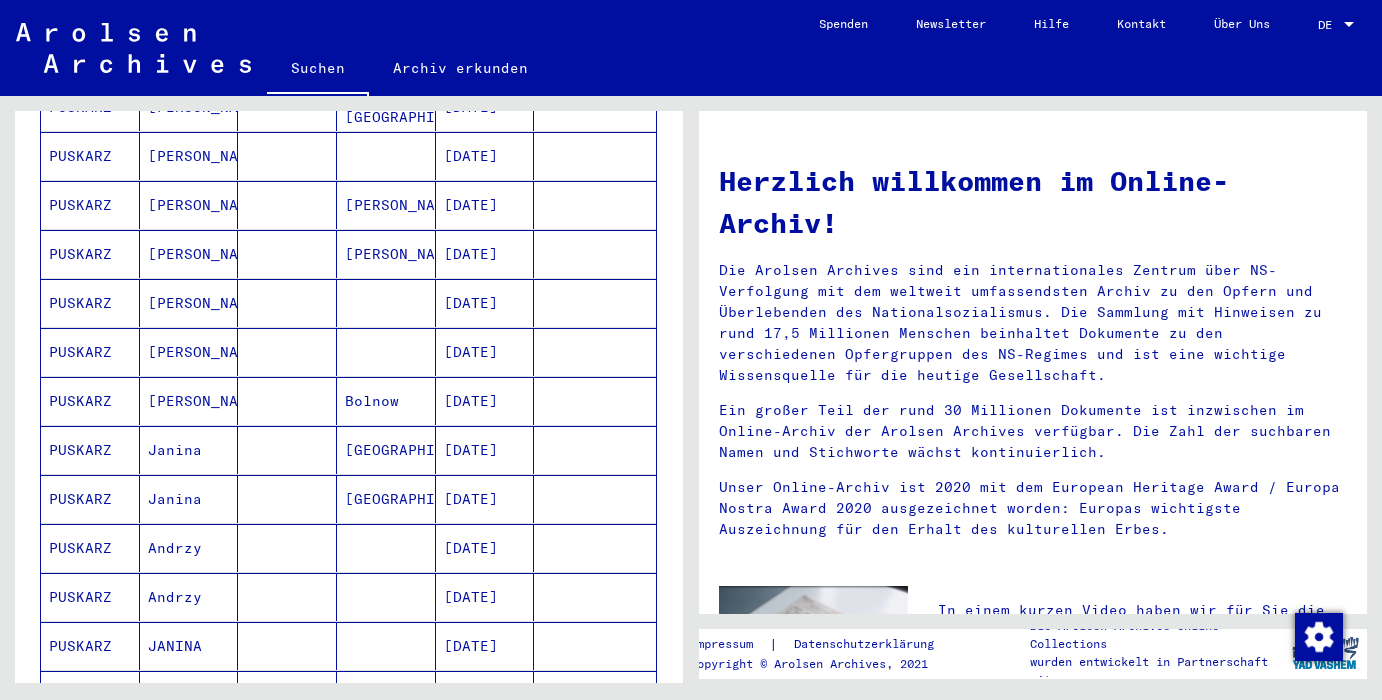 scroll, scrollTop: 450, scrollLeft: 0, axis: vertical 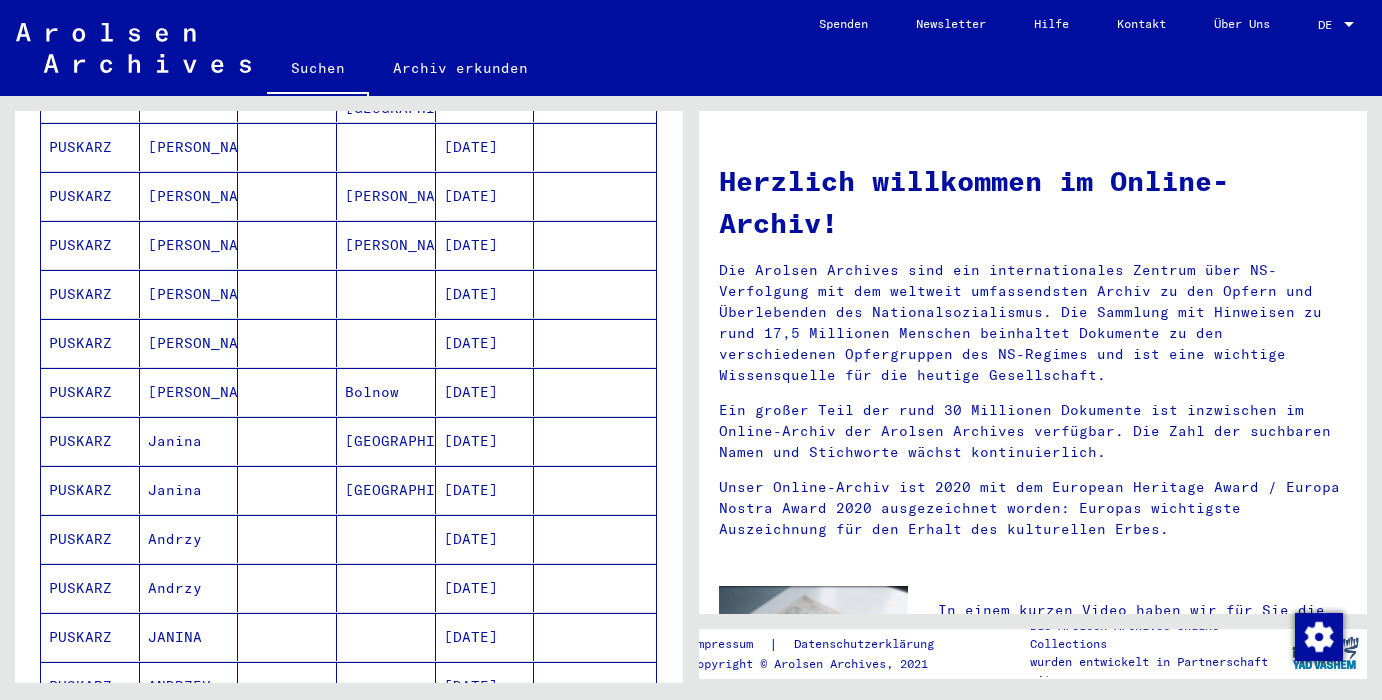 click on "03/05/1923" at bounding box center [485, 490] 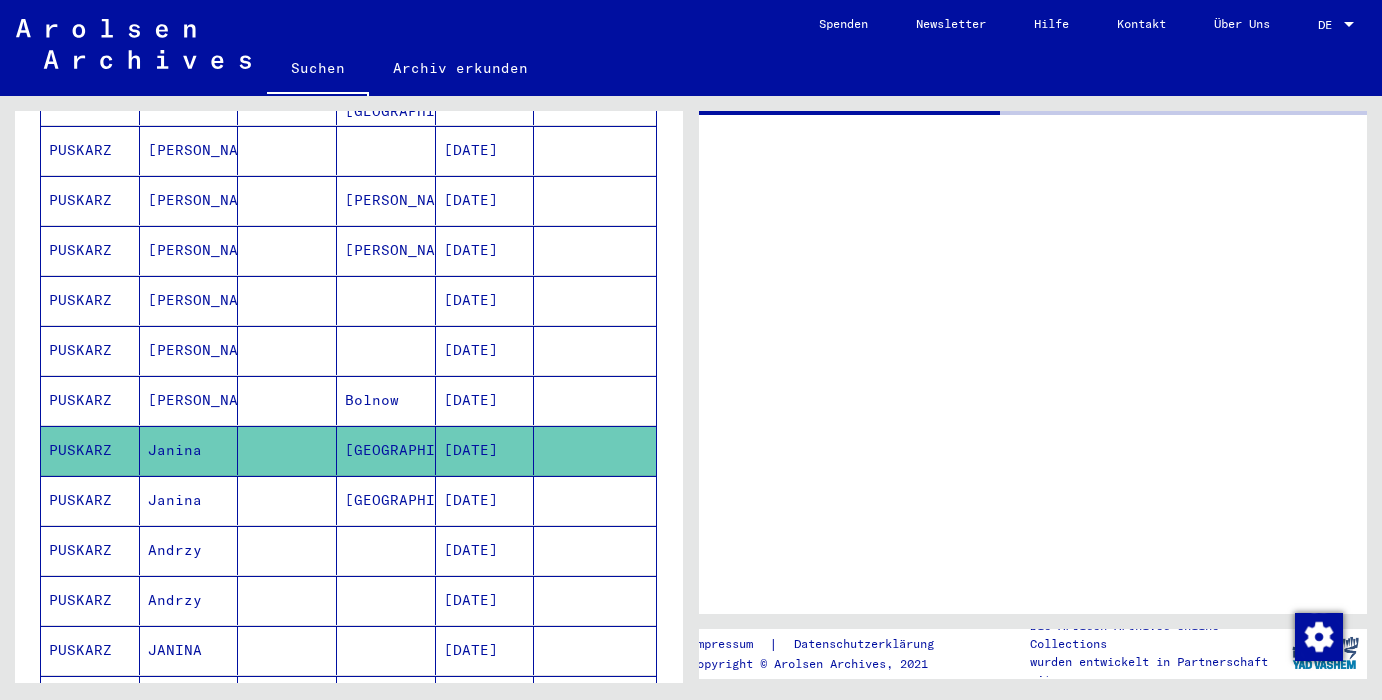 scroll, scrollTop: 453, scrollLeft: 0, axis: vertical 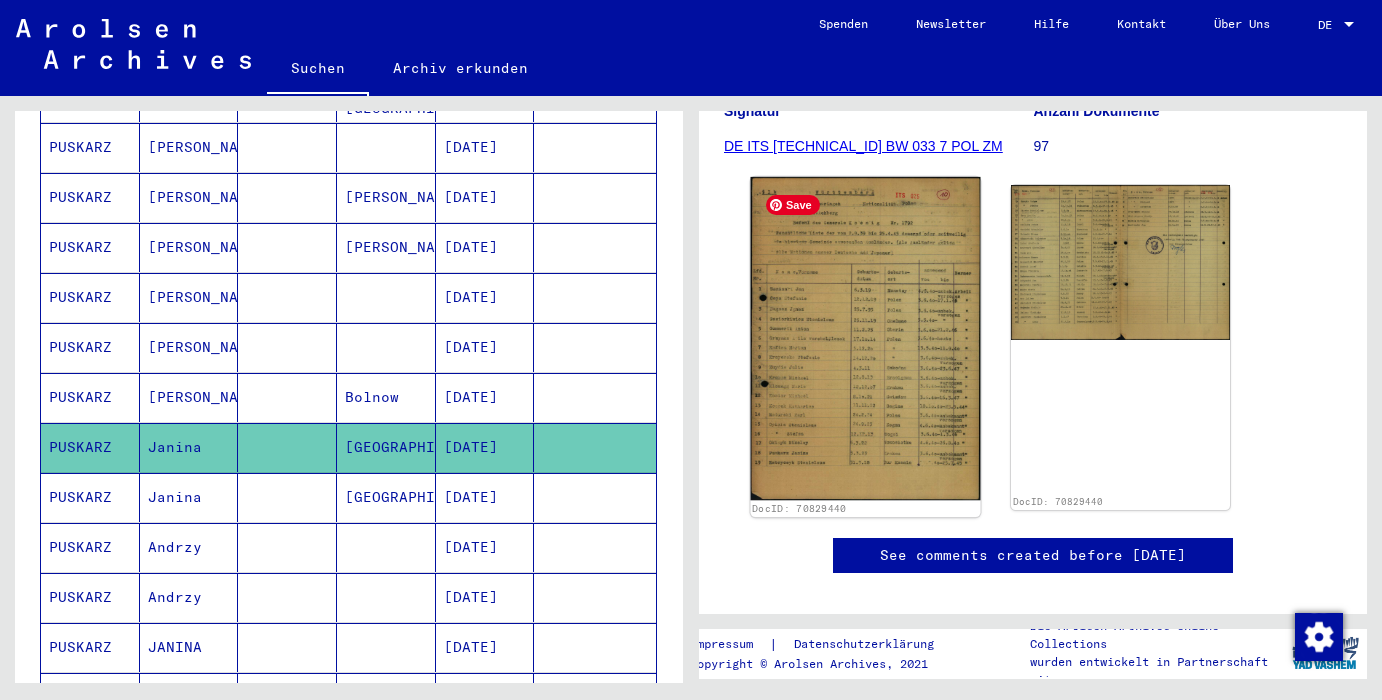 click 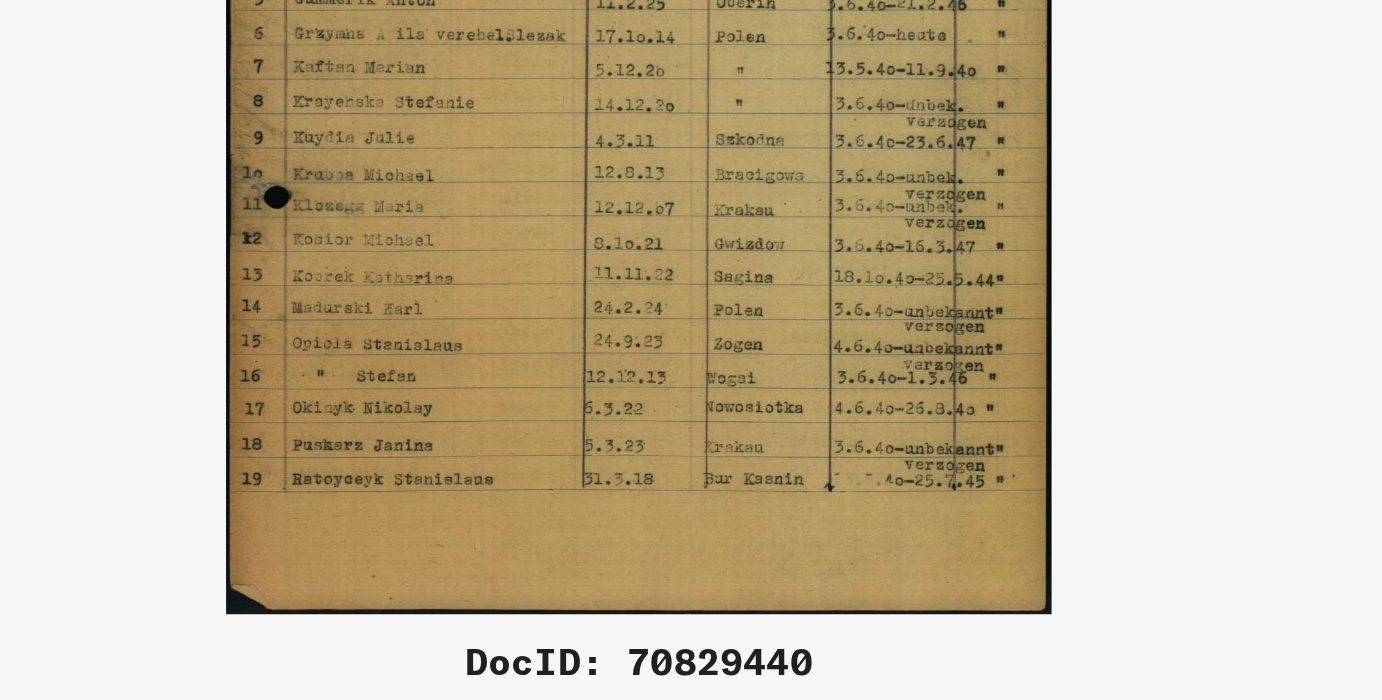 scroll, scrollTop: 0, scrollLeft: 0, axis: both 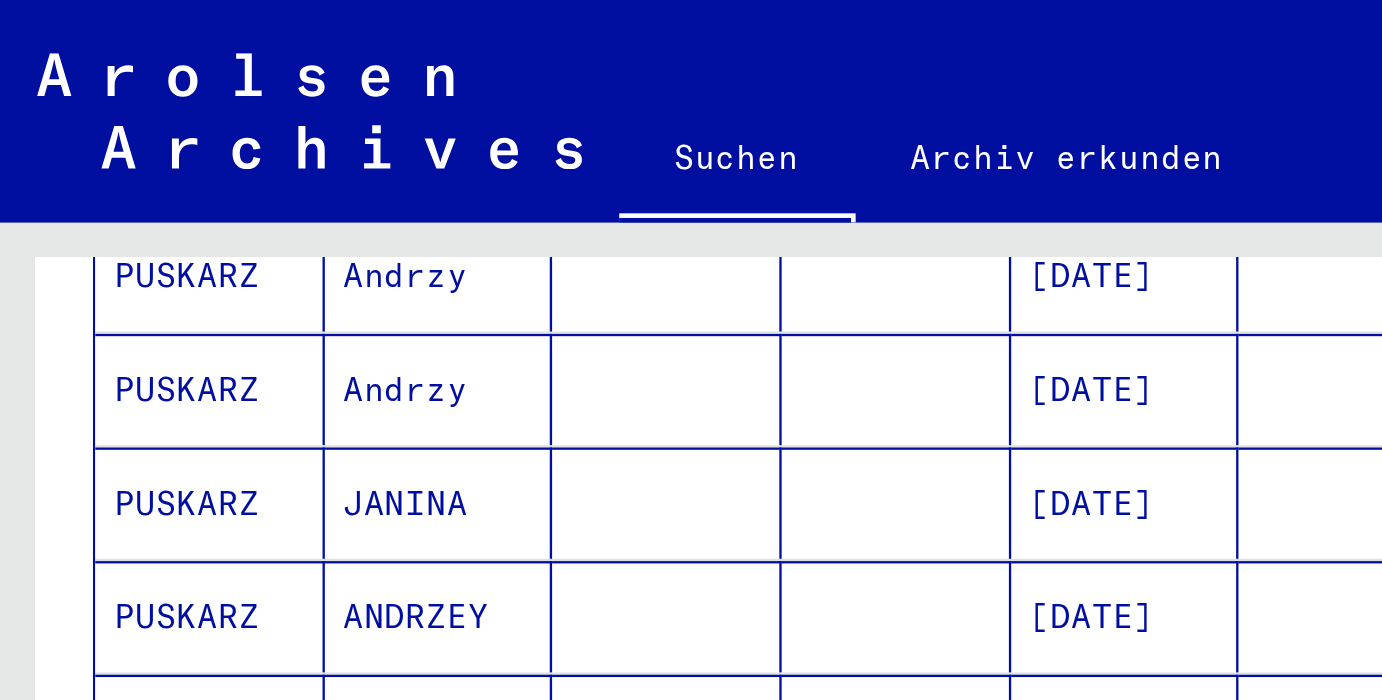 click on "03/05/1923" at bounding box center (485, 266) 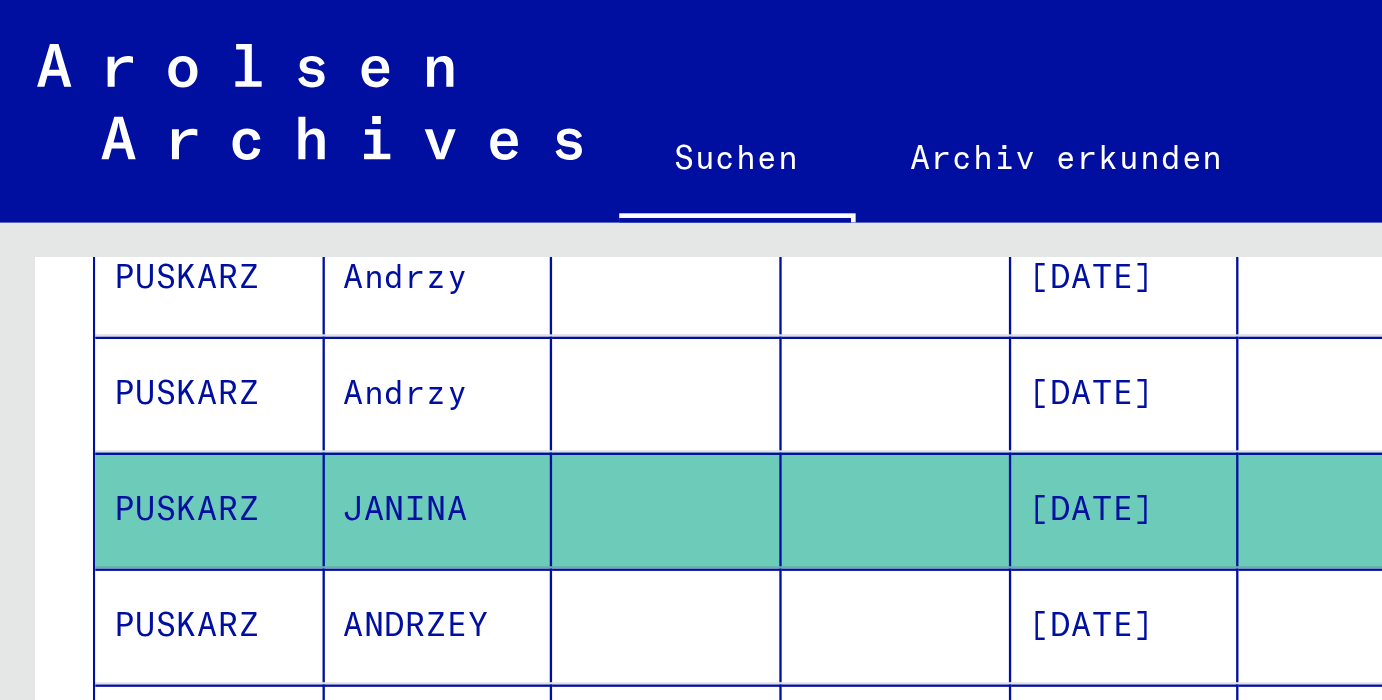 click on "03/05/1923" 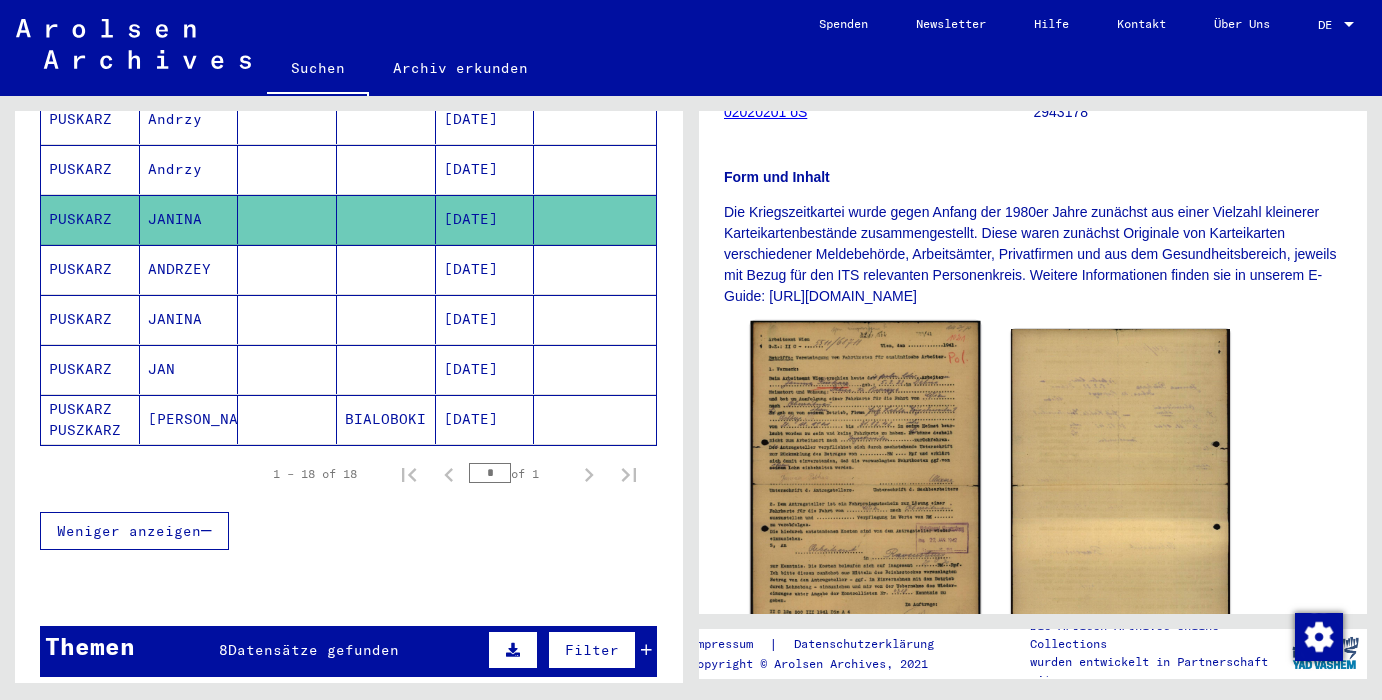 scroll, scrollTop: 324, scrollLeft: 0, axis: vertical 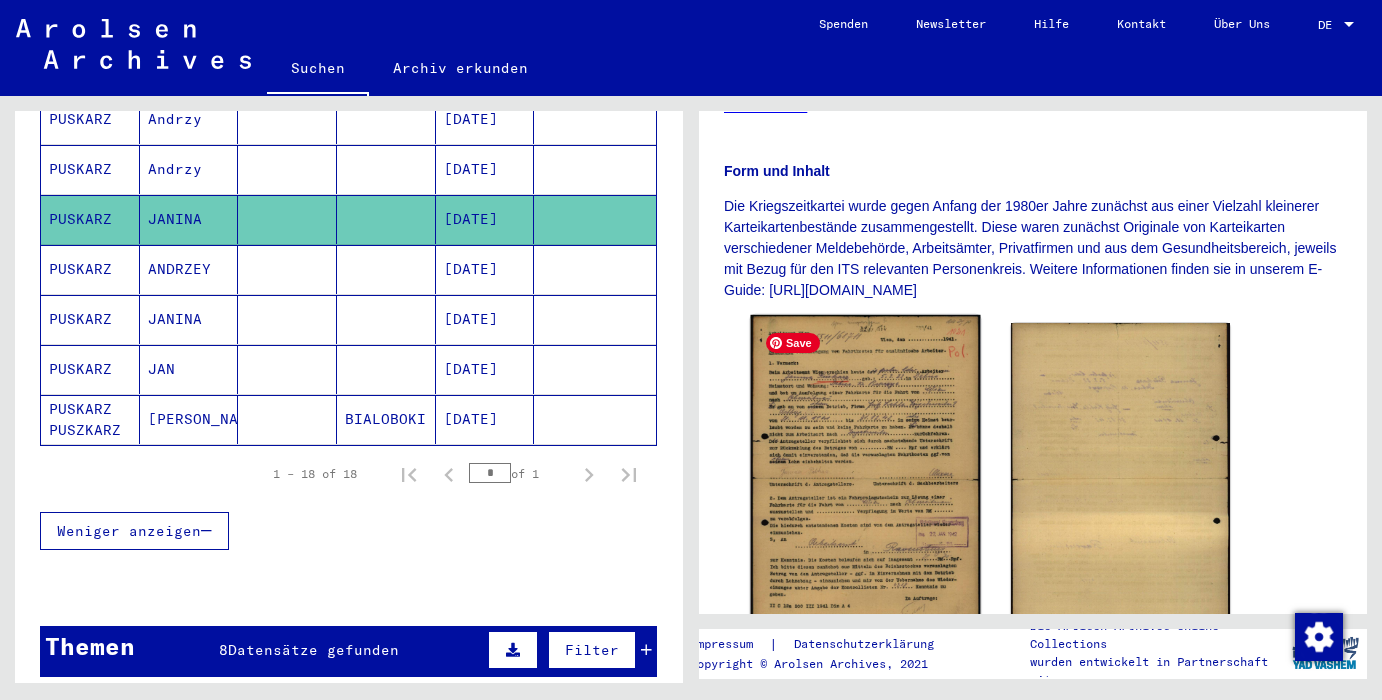 click 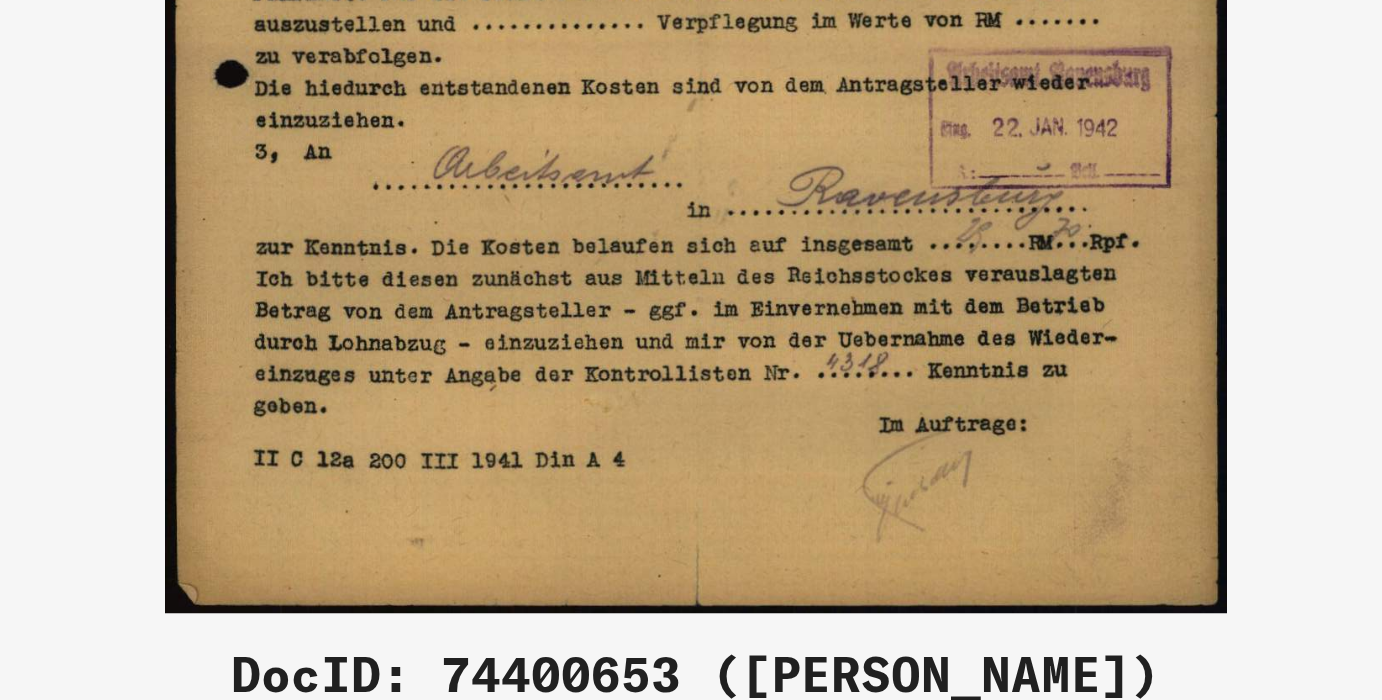 scroll, scrollTop: 0, scrollLeft: 0, axis: both 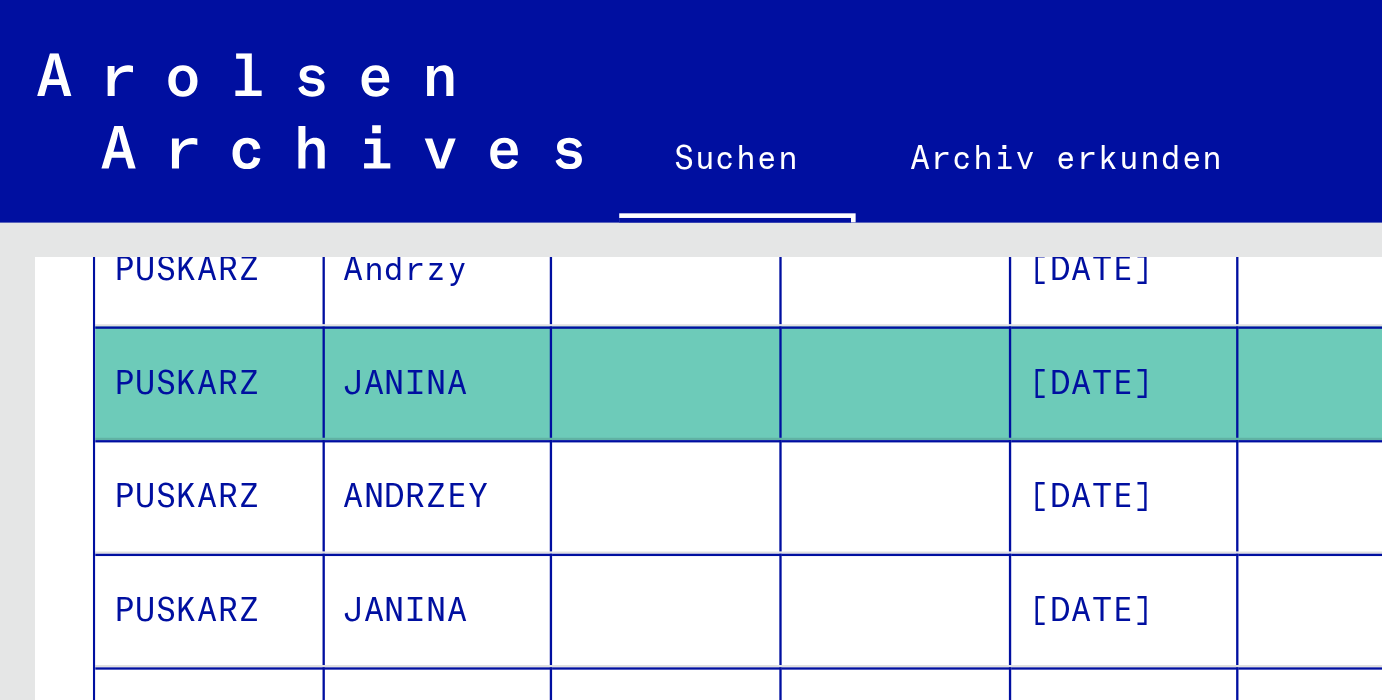 click on "ANDRZEY" at bounding box center [189, 263] 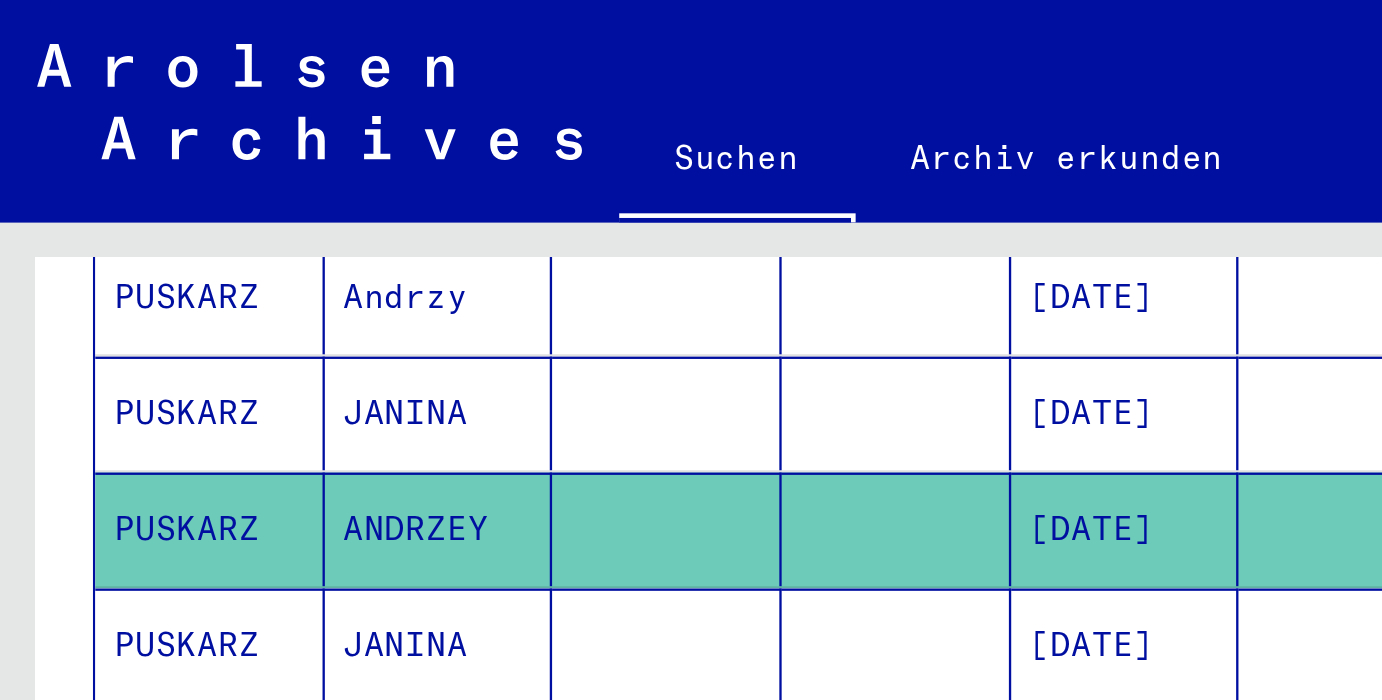 scroll, scrollTop: 934, scrollLeft: 0, axis: vertical 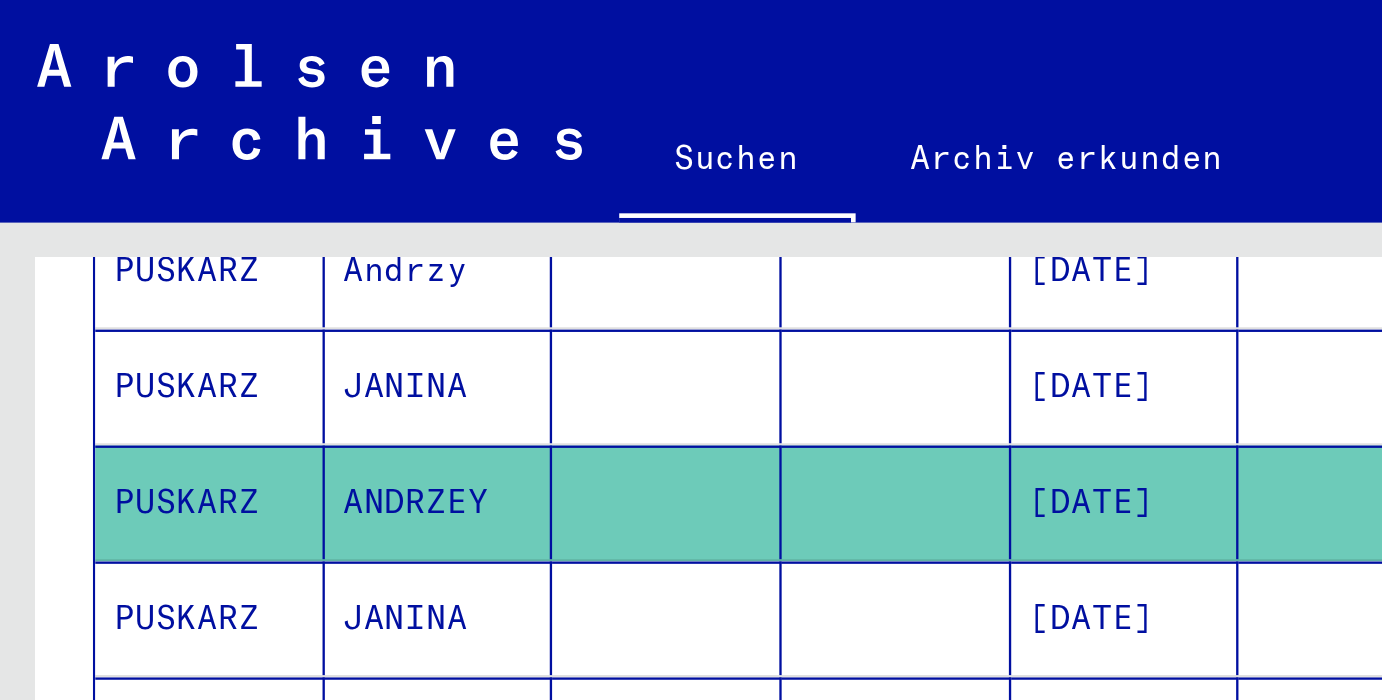 click on "ANDRZEY" 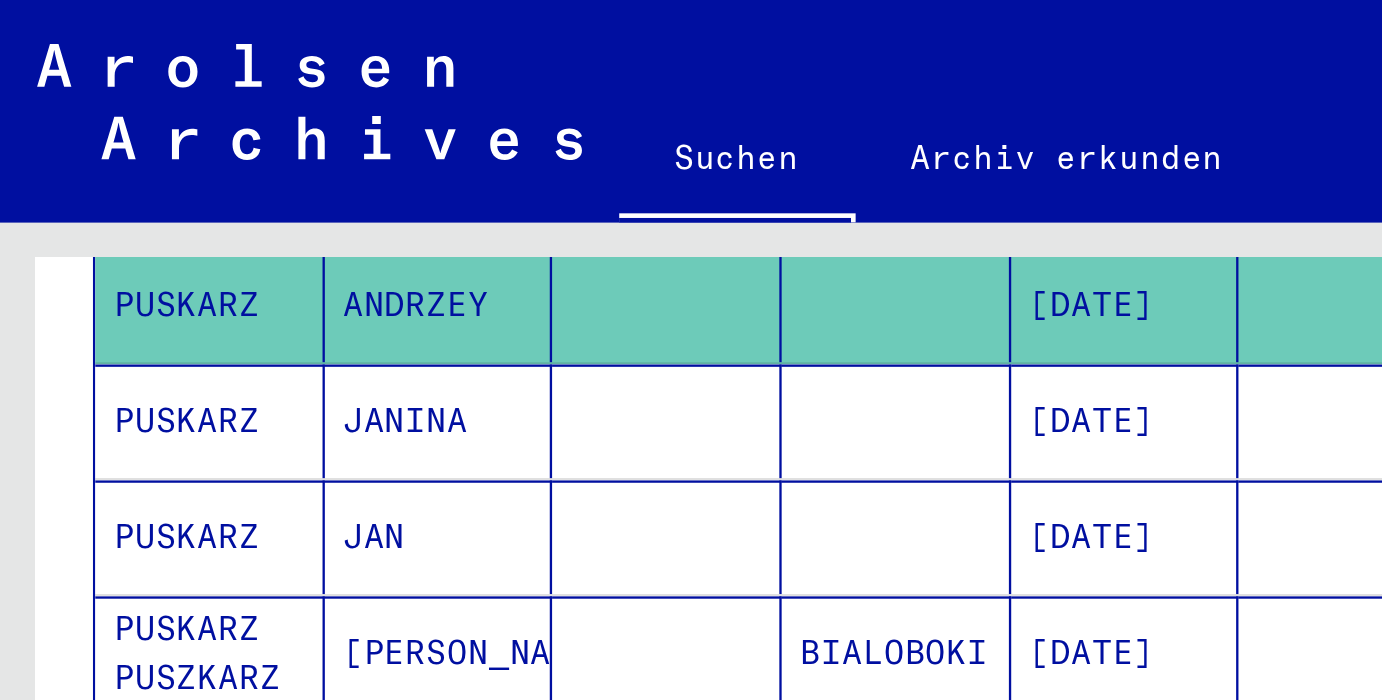 scroll, scrollTop: 1034, scrollLeft: 0, axis: vertical 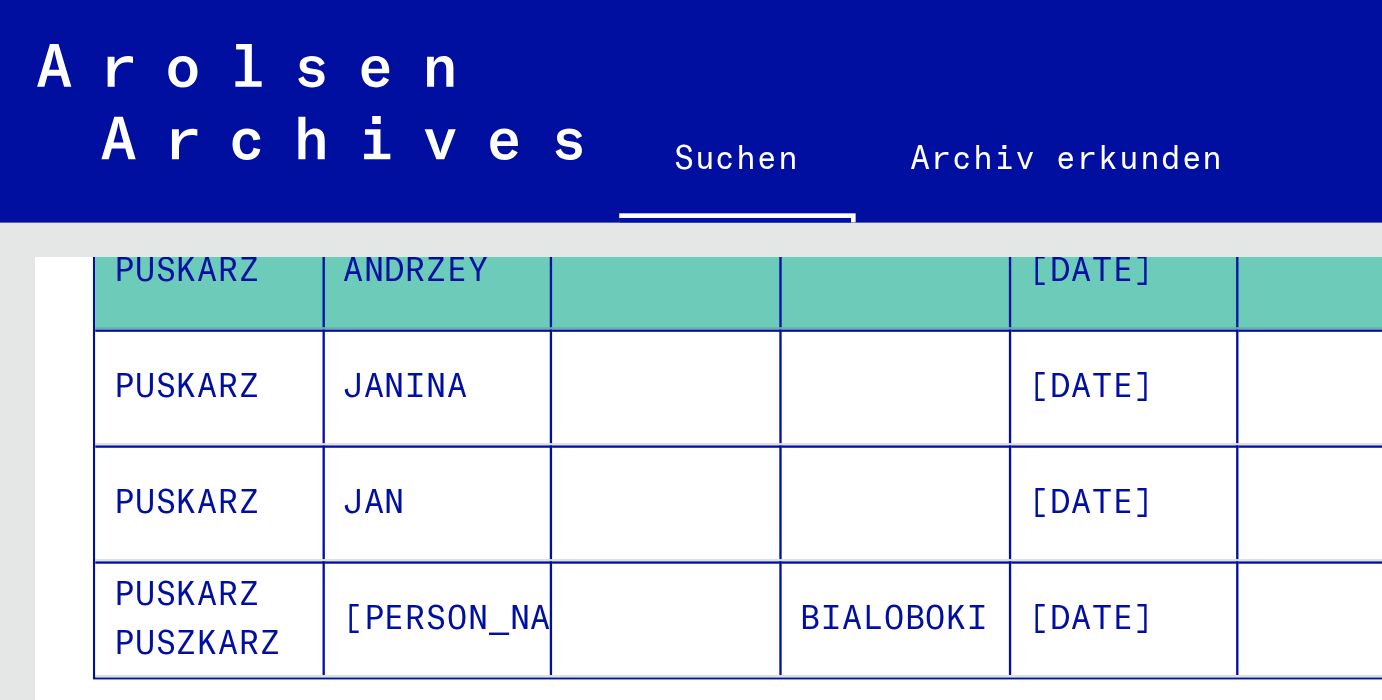 click on "JAN" at bounding box center [189, 266] 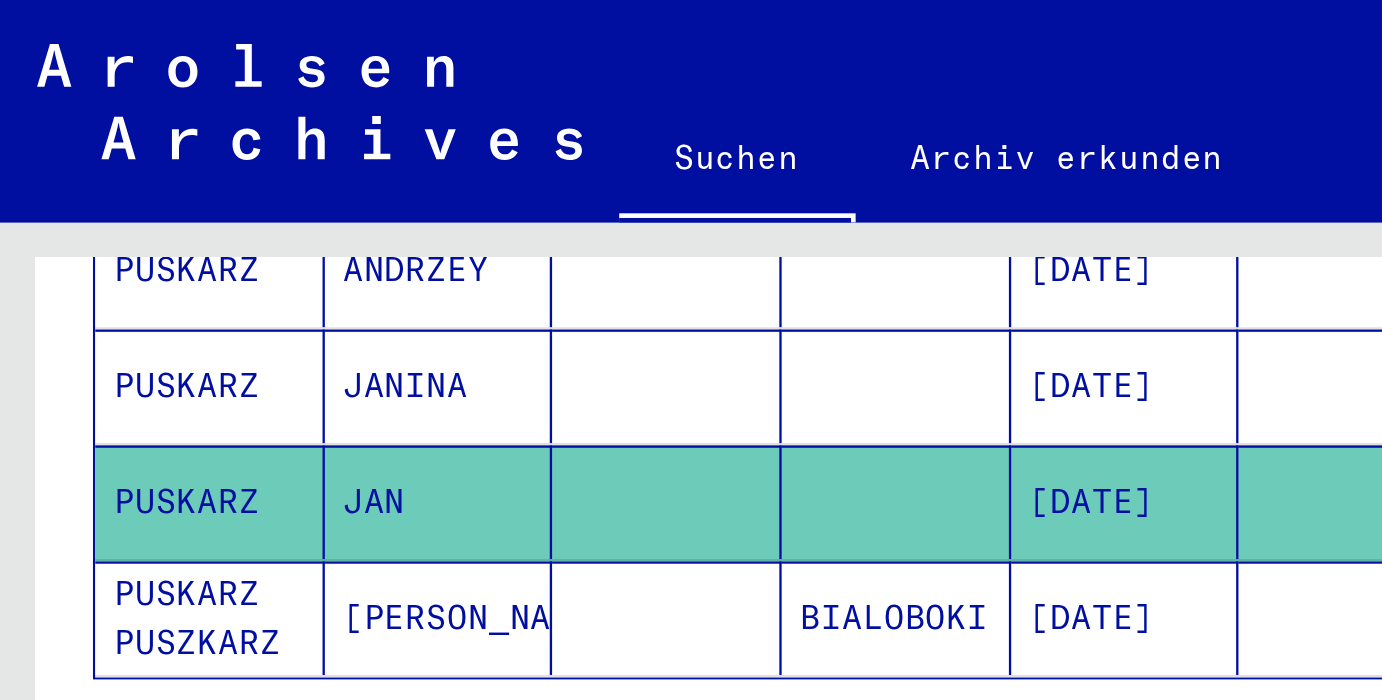 click on "JAN" 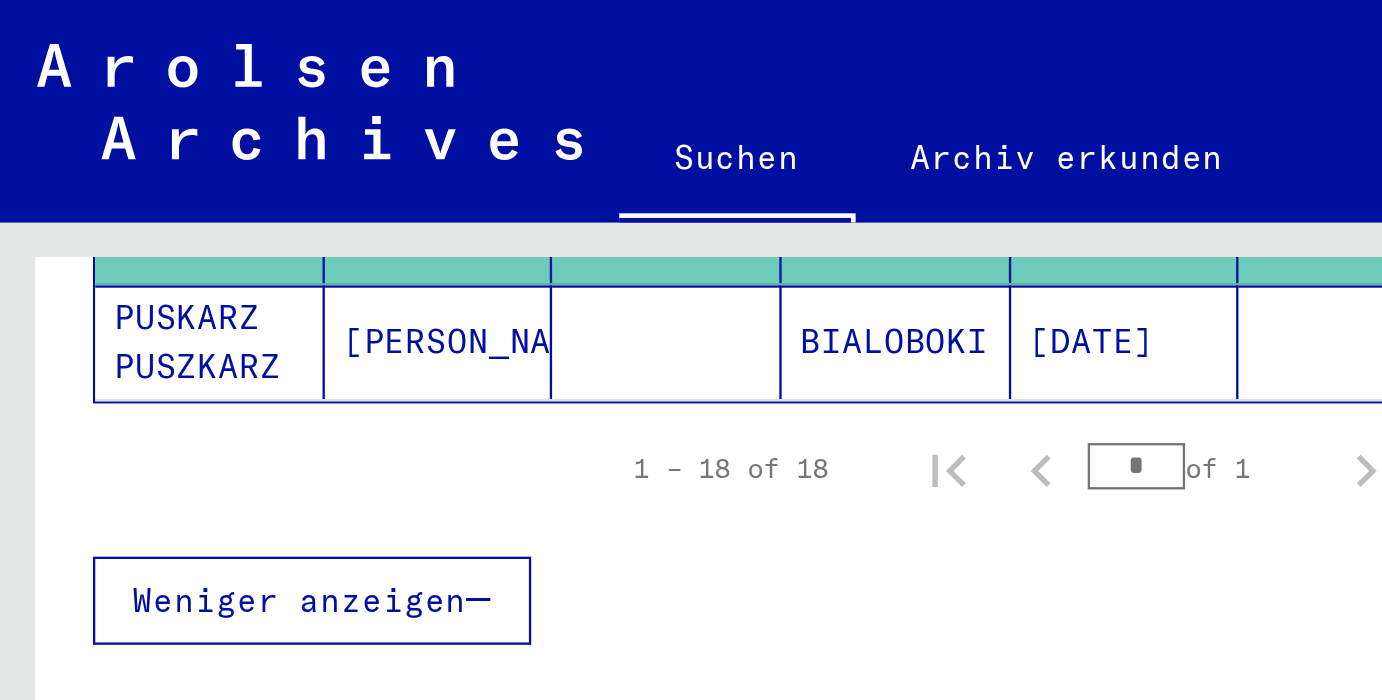 scroll, scrollTop: 1152, scrollLeft: 0, axis: vertical 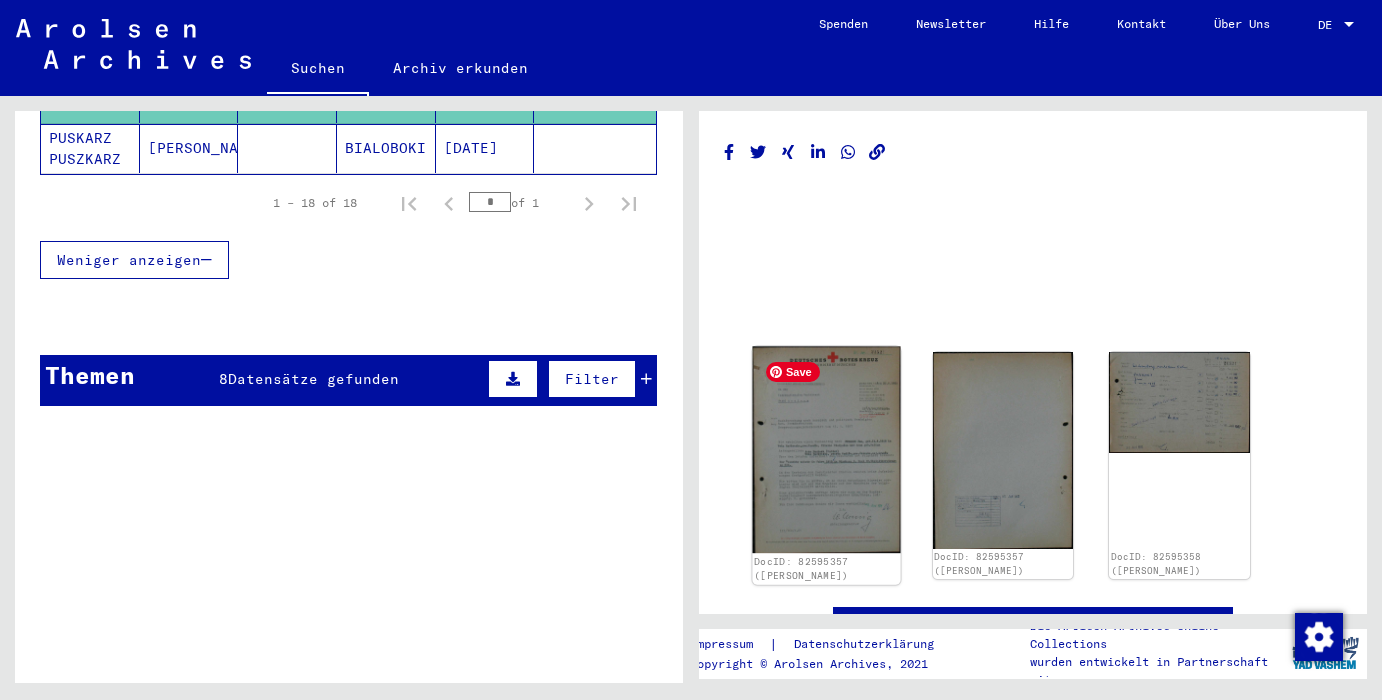 click 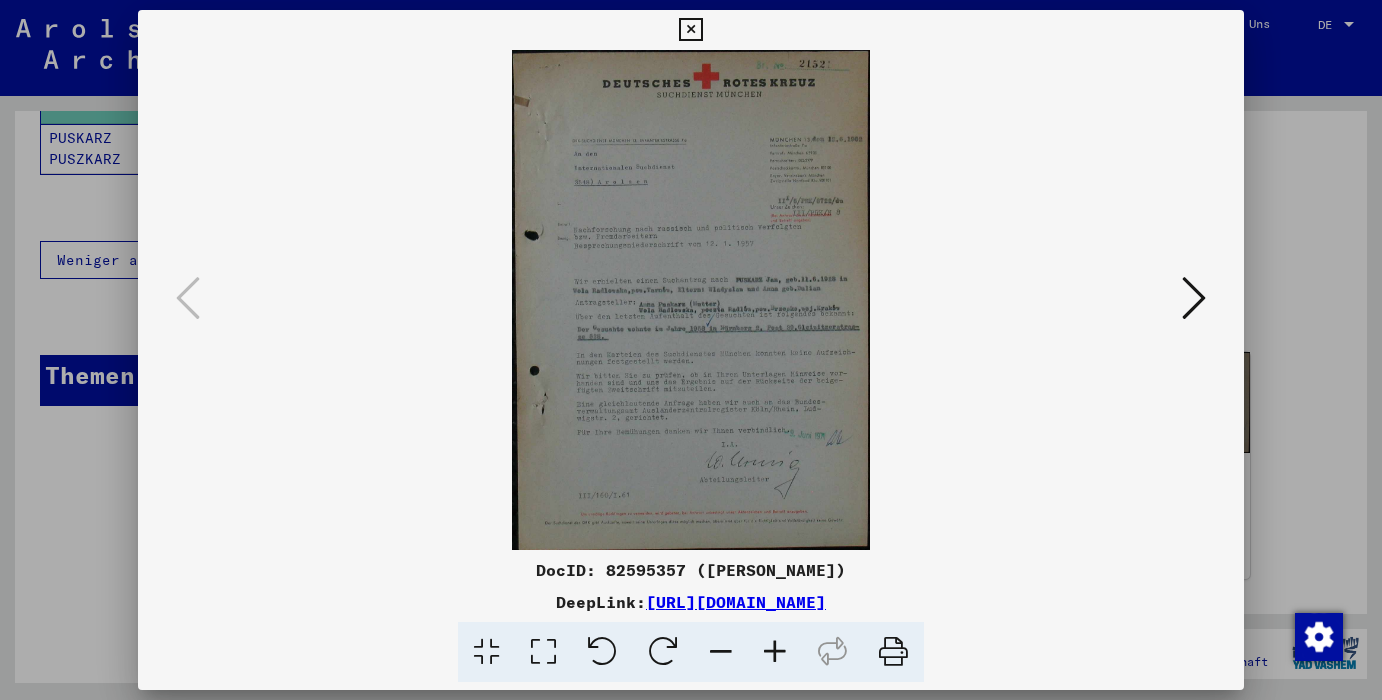 click at bounding box center [691, 300] 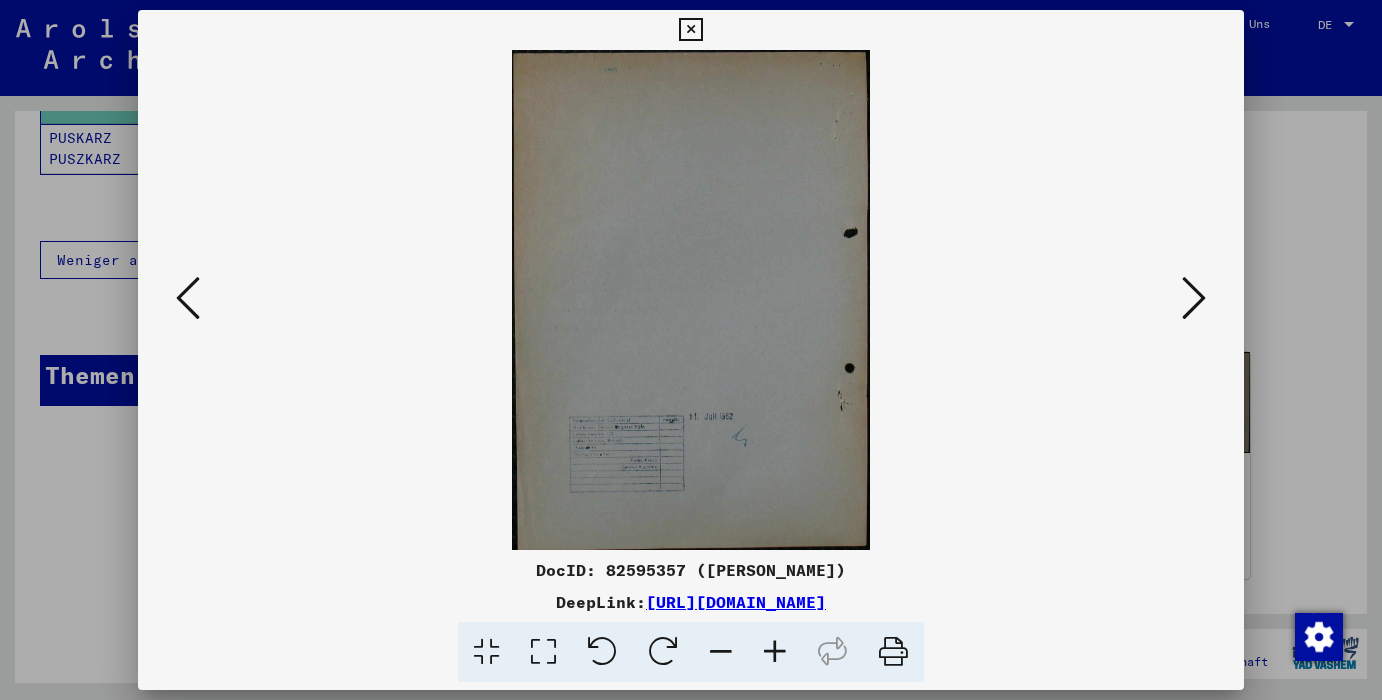 click at bounding box center [188, 298] 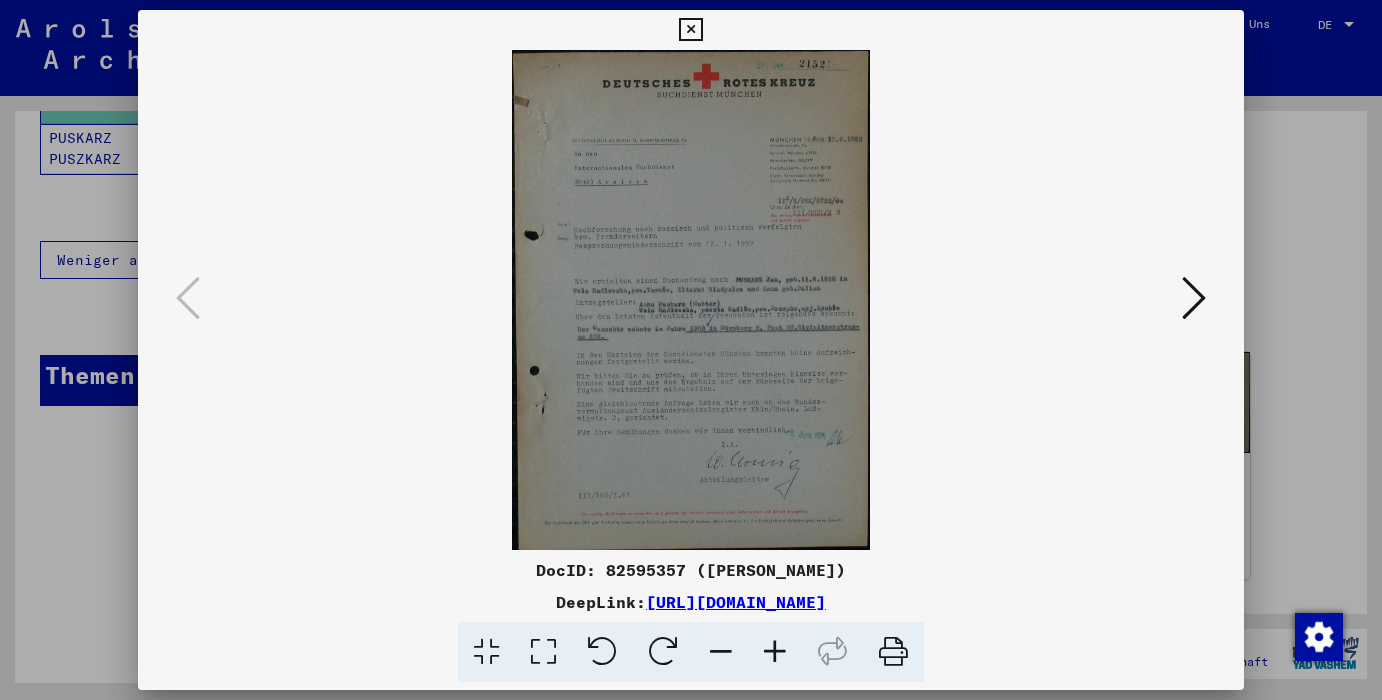click at bounding box center (690, 30) 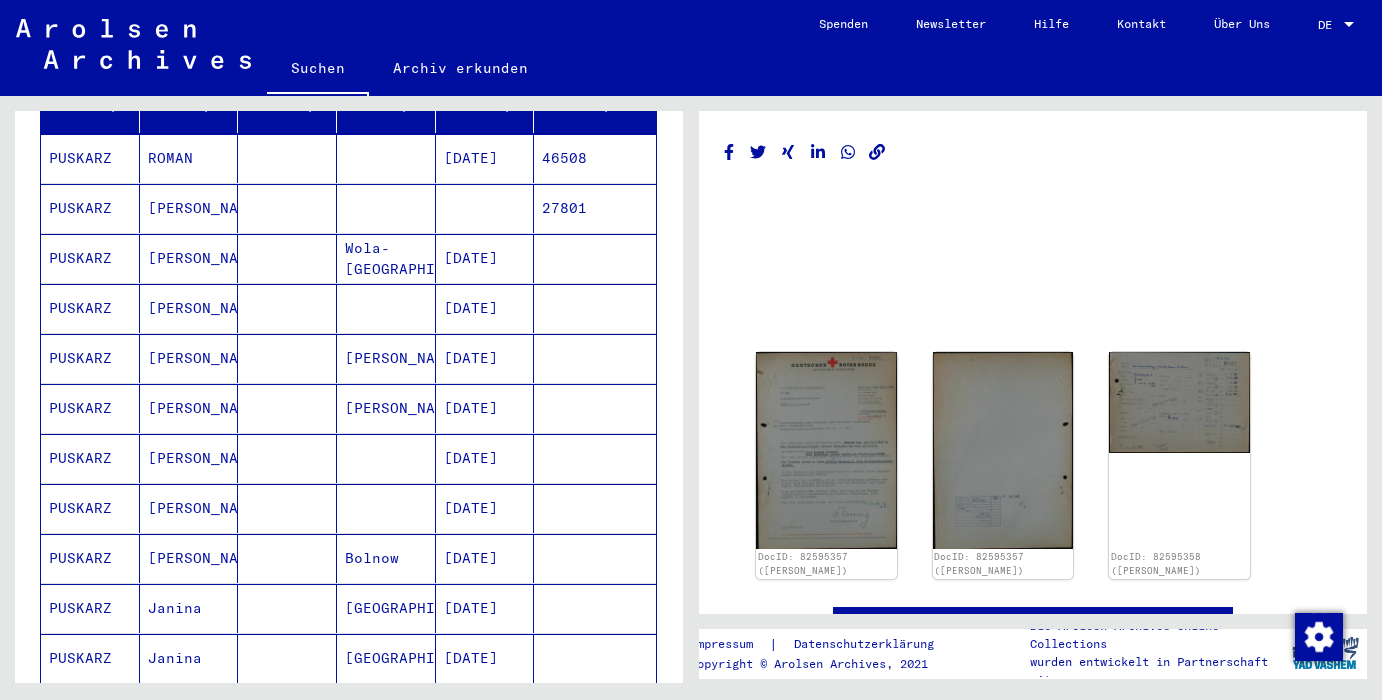 scroll, scrollTop: 262, scrollLeft: 0, axis: vertical 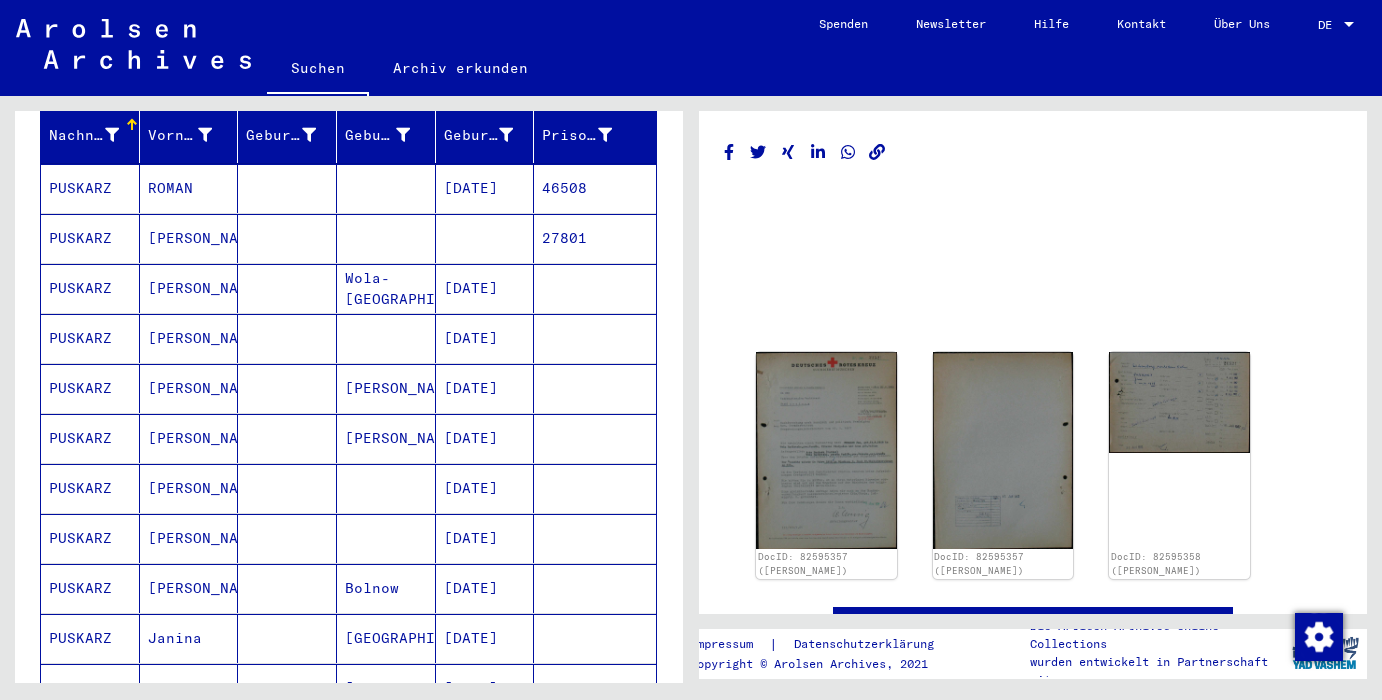click on "Wola-Redtowska" at bounding box center [386, 338] 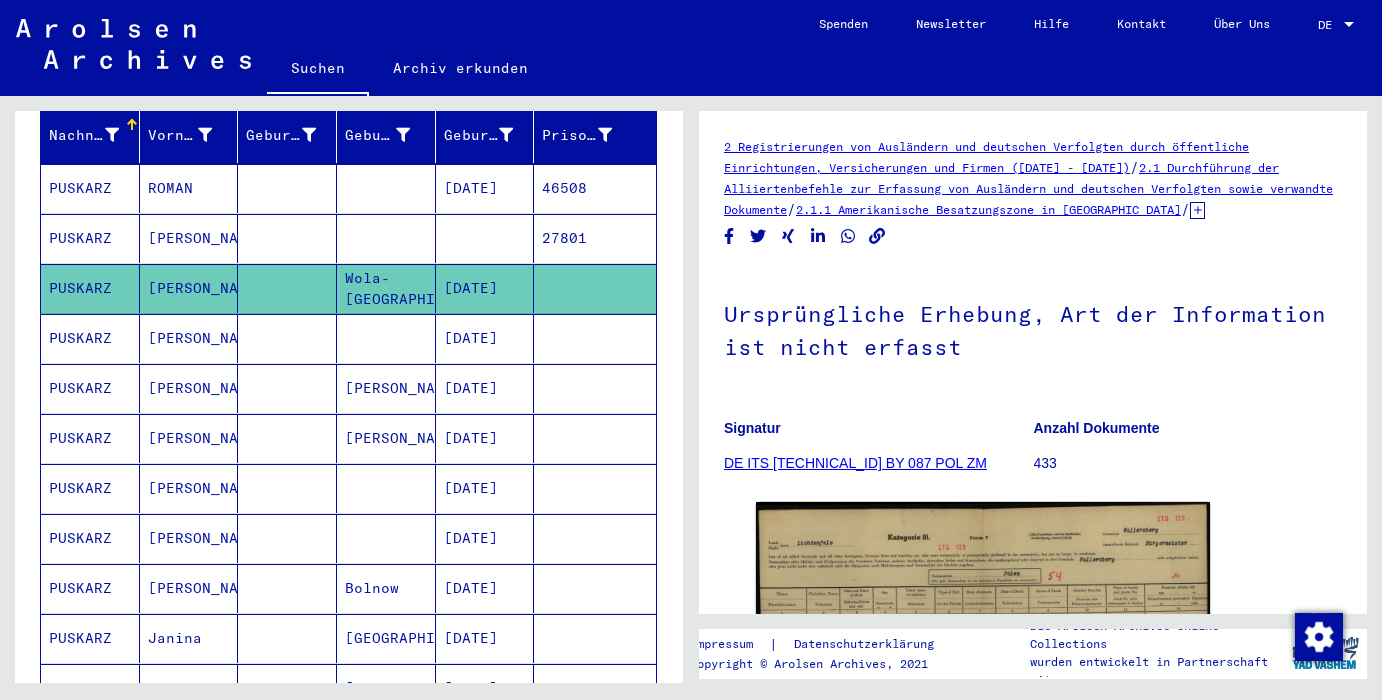 scroll, scrollTop: 0, scrollLeft: 0, axis: both 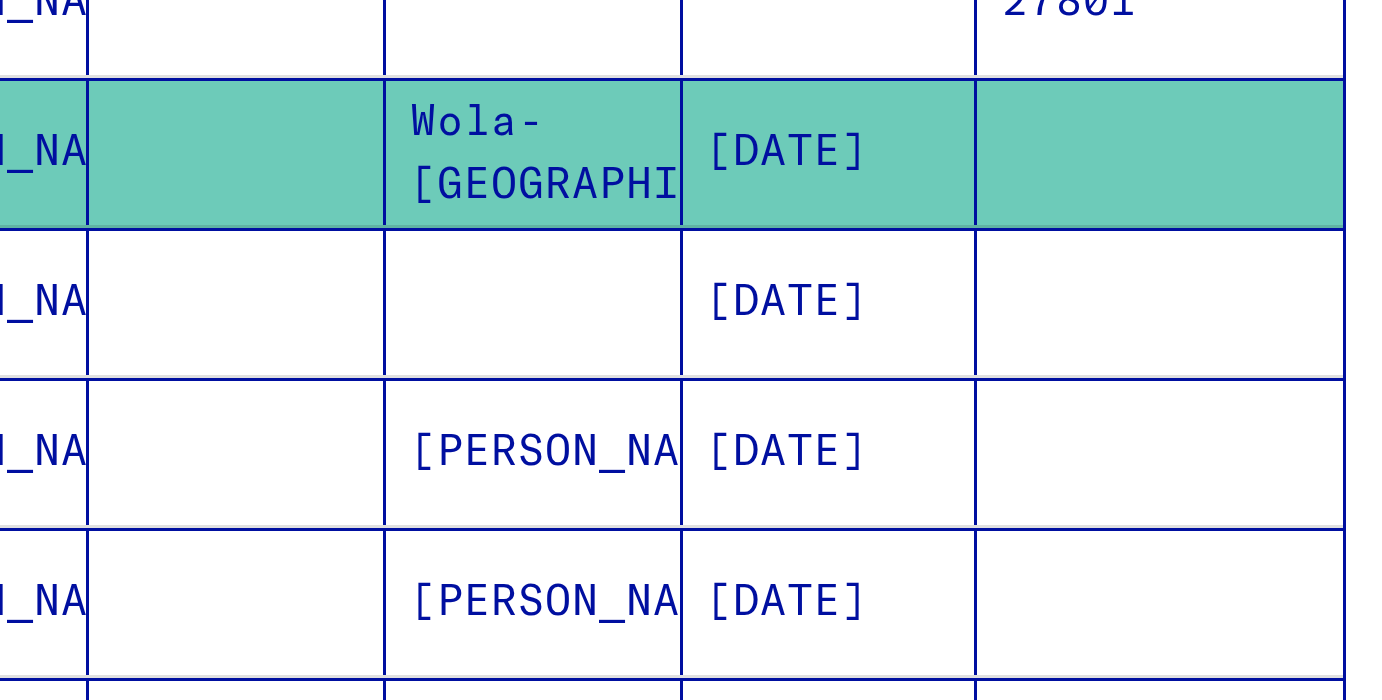 click on "Nola-Redowska" at bounding box center [386, 405] 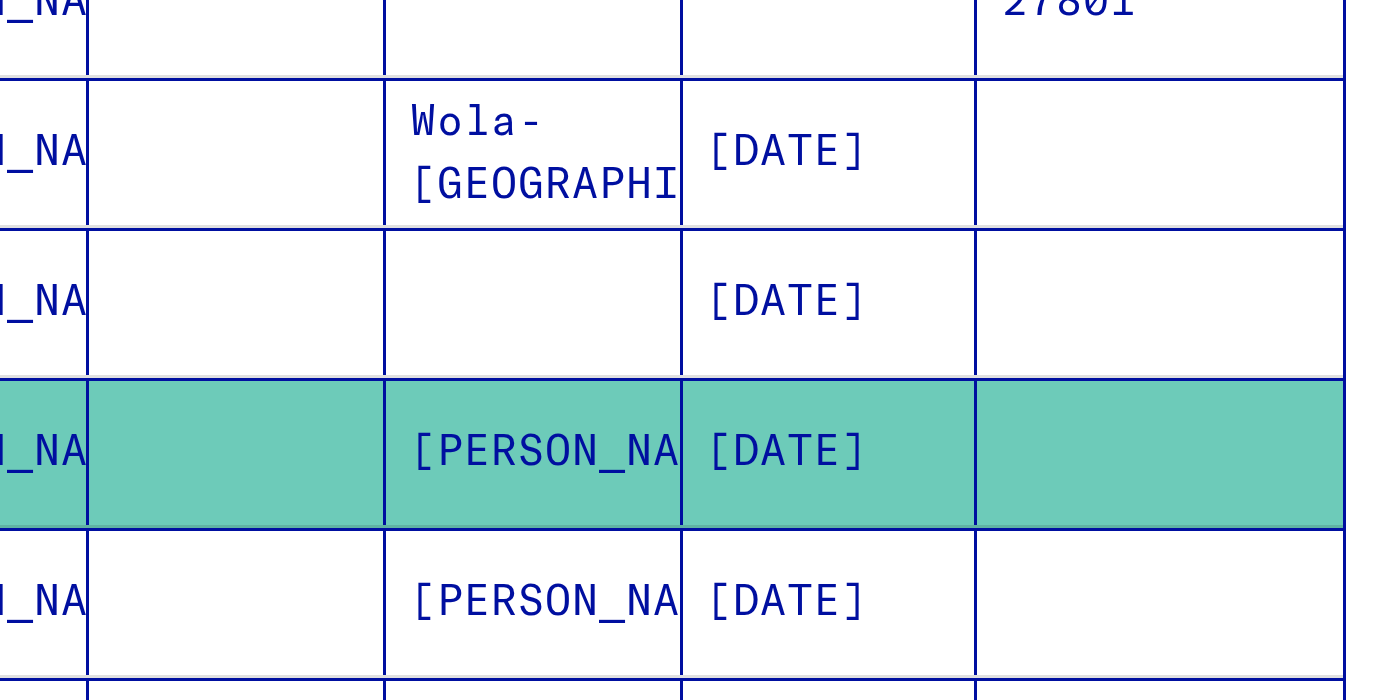 click on "Nola-Redowska" 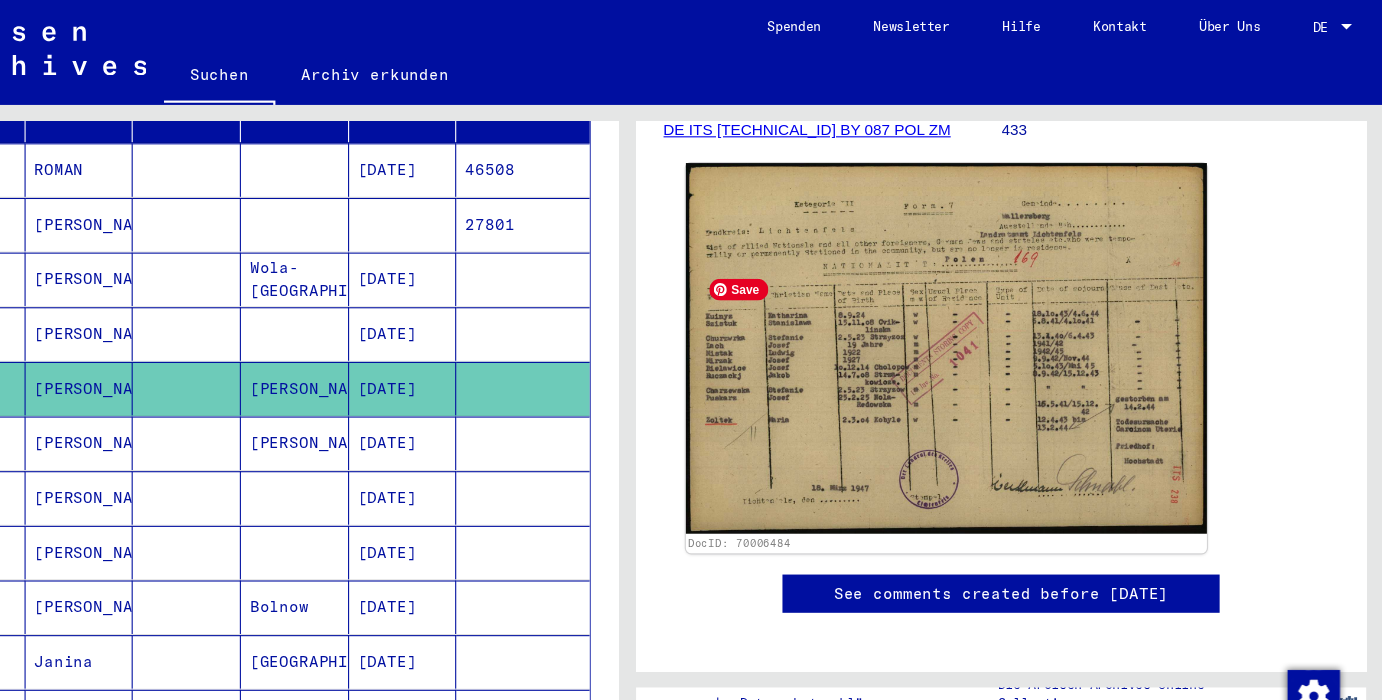 scroll, scrollTop: 348, scrollLeft: 0, axis: vertical 